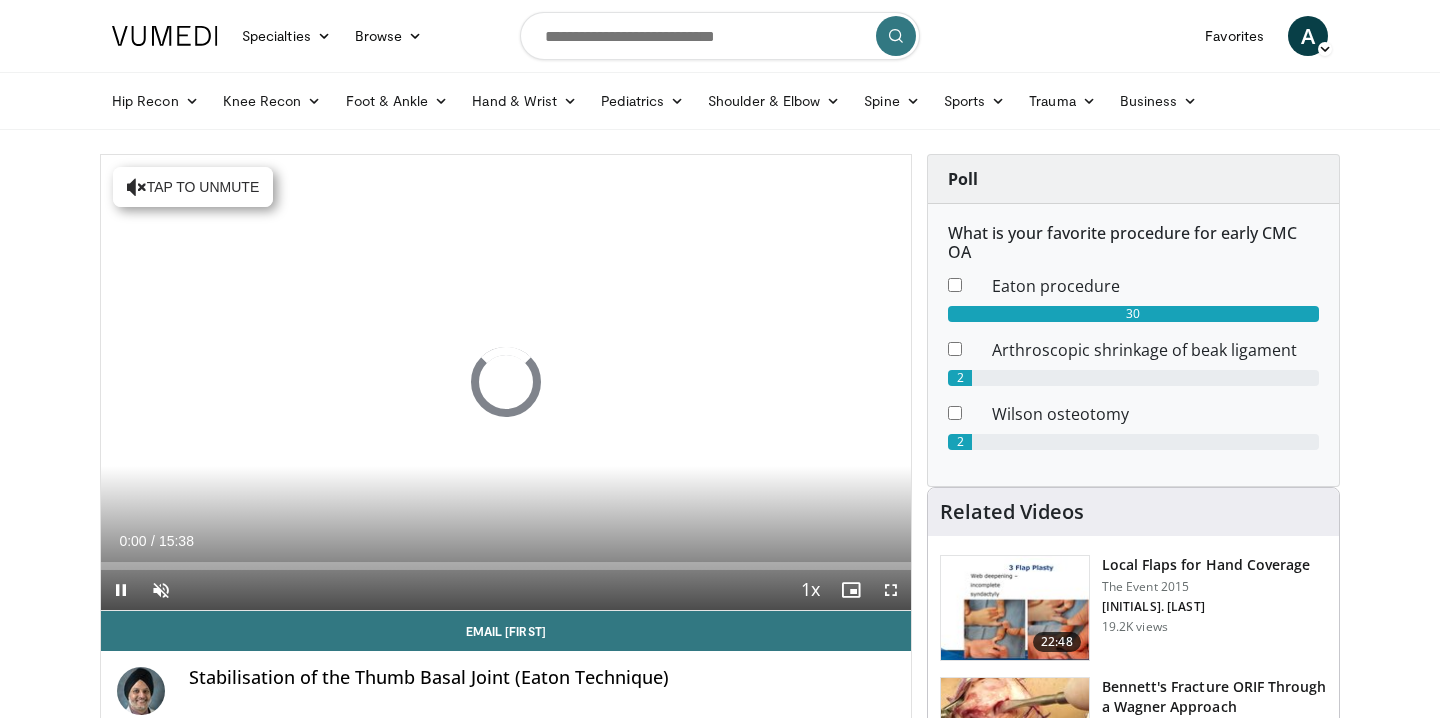 scroll, scrollTop: 0, scrollLeft: 0, axis: both 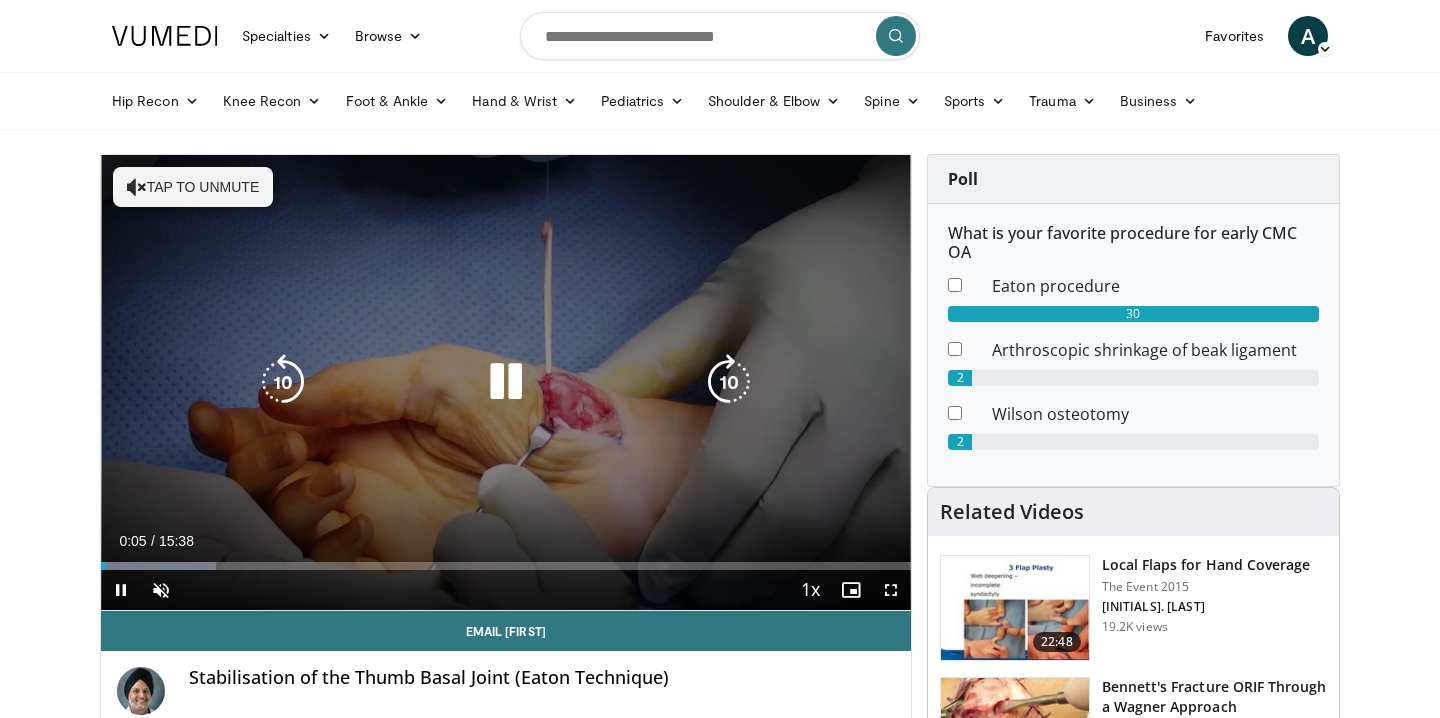 click on "Tap to unmute" at bounding box center (193, 187) 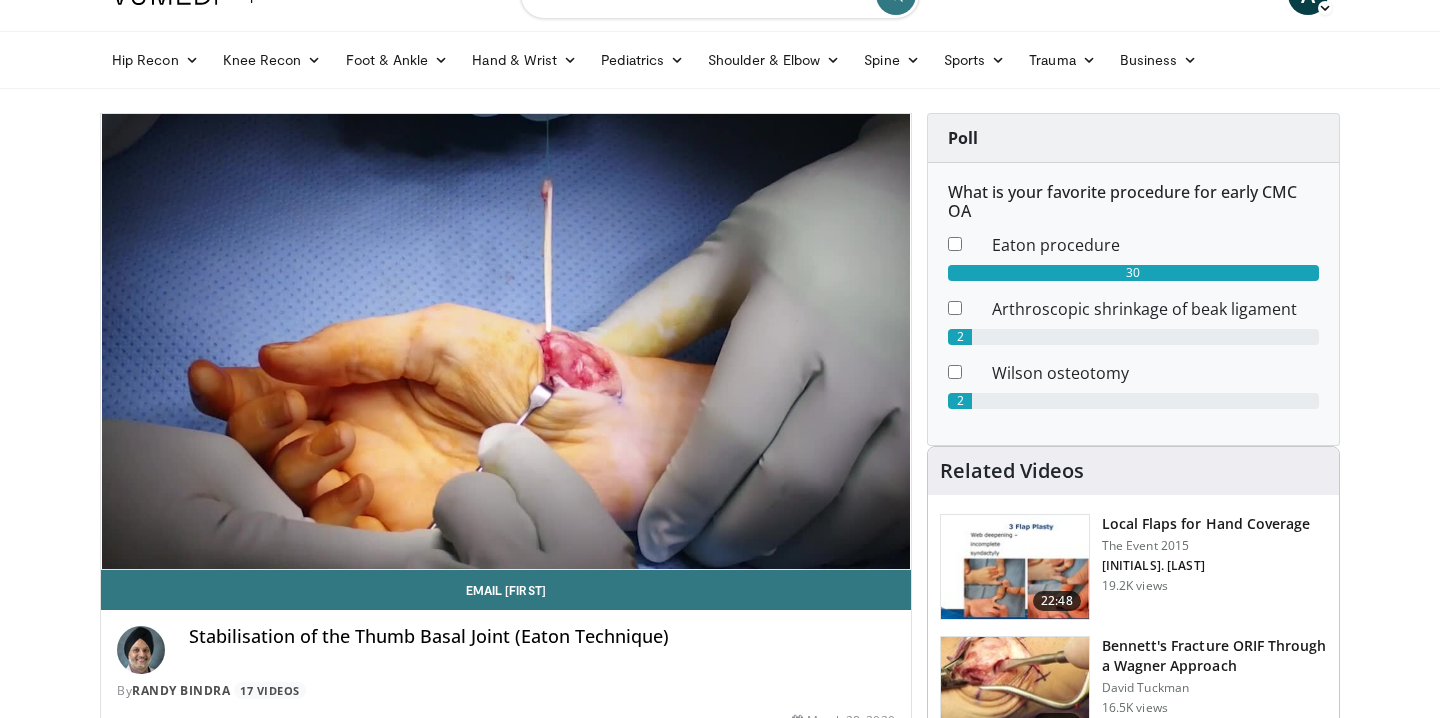 scroll, scrollTop: 45, scrollLeft: 0, axis: vertical 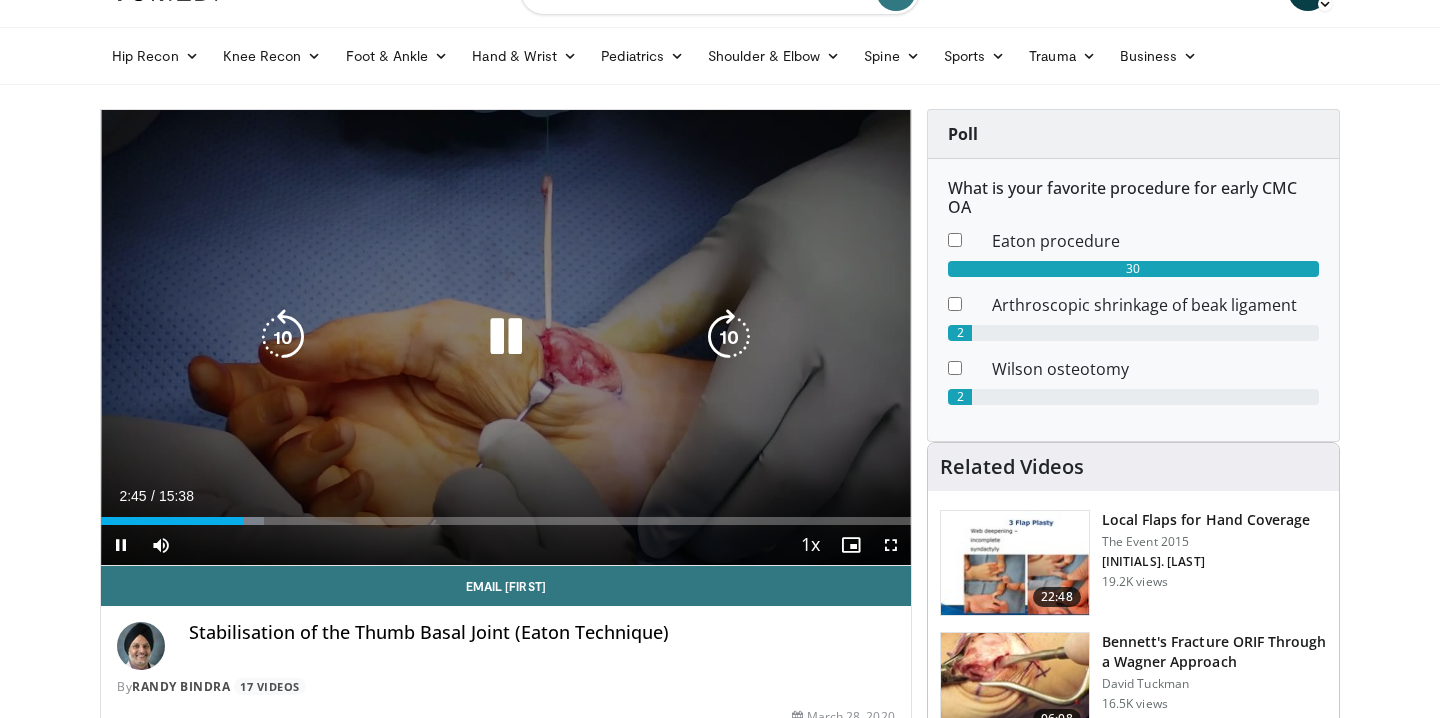 click at bounding box center (506, 337) 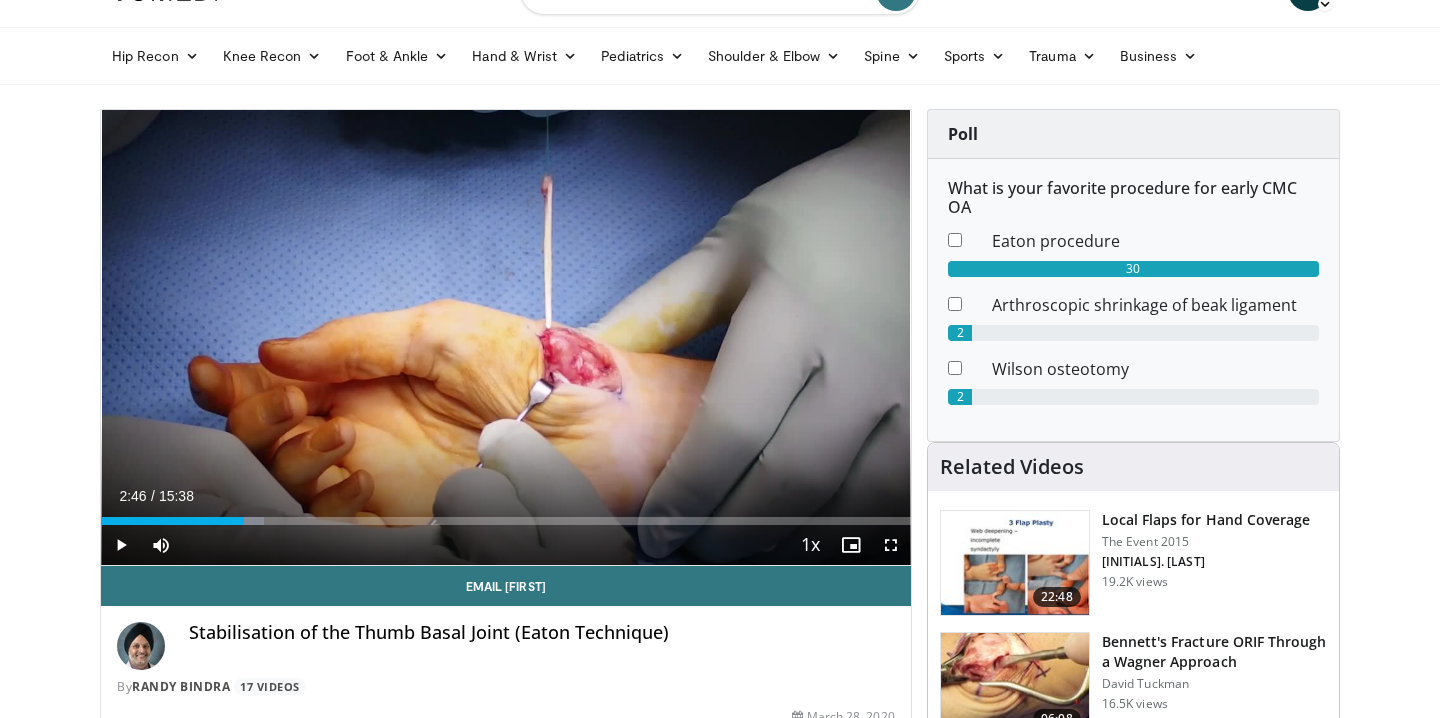 click on "10 seconds
Tap to unmute" at bounding box center (506, 337) 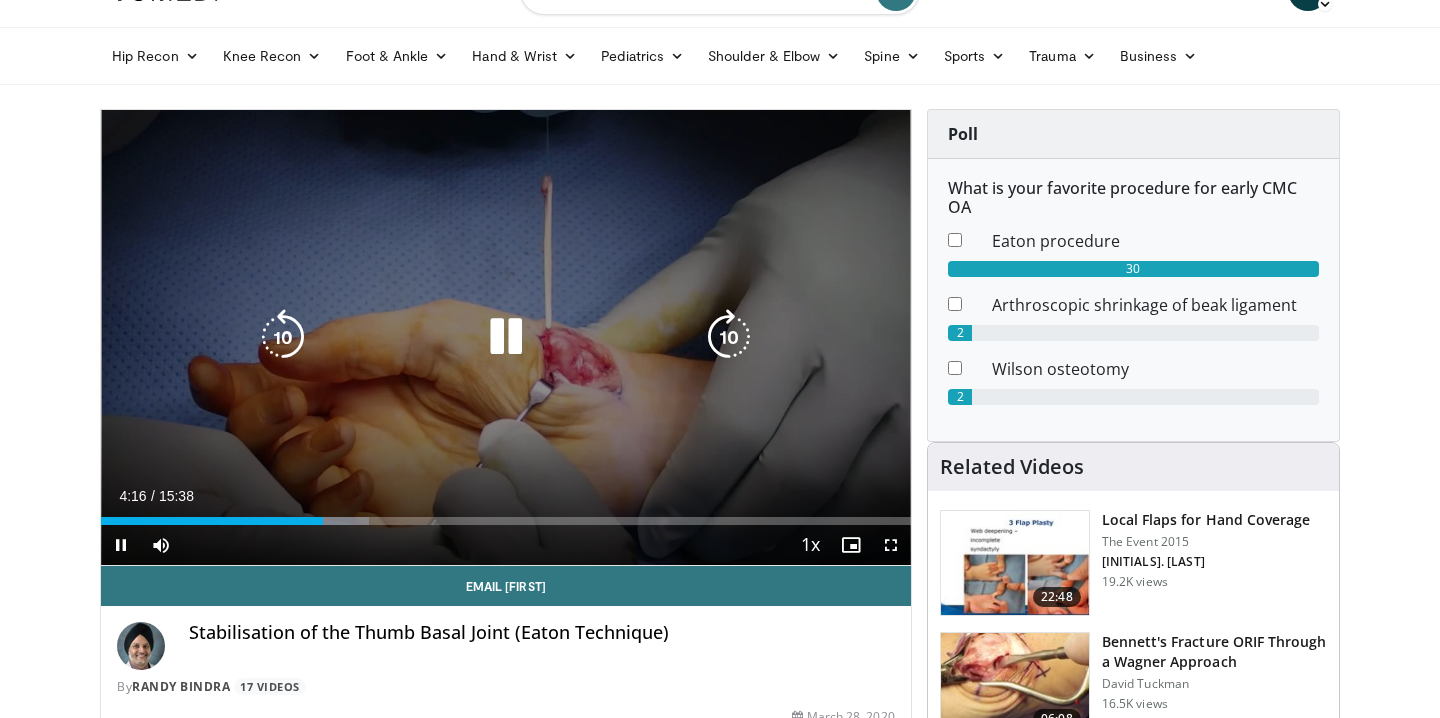click on "10 seconds
Tap to unmute" at bounding box center [506, 337] 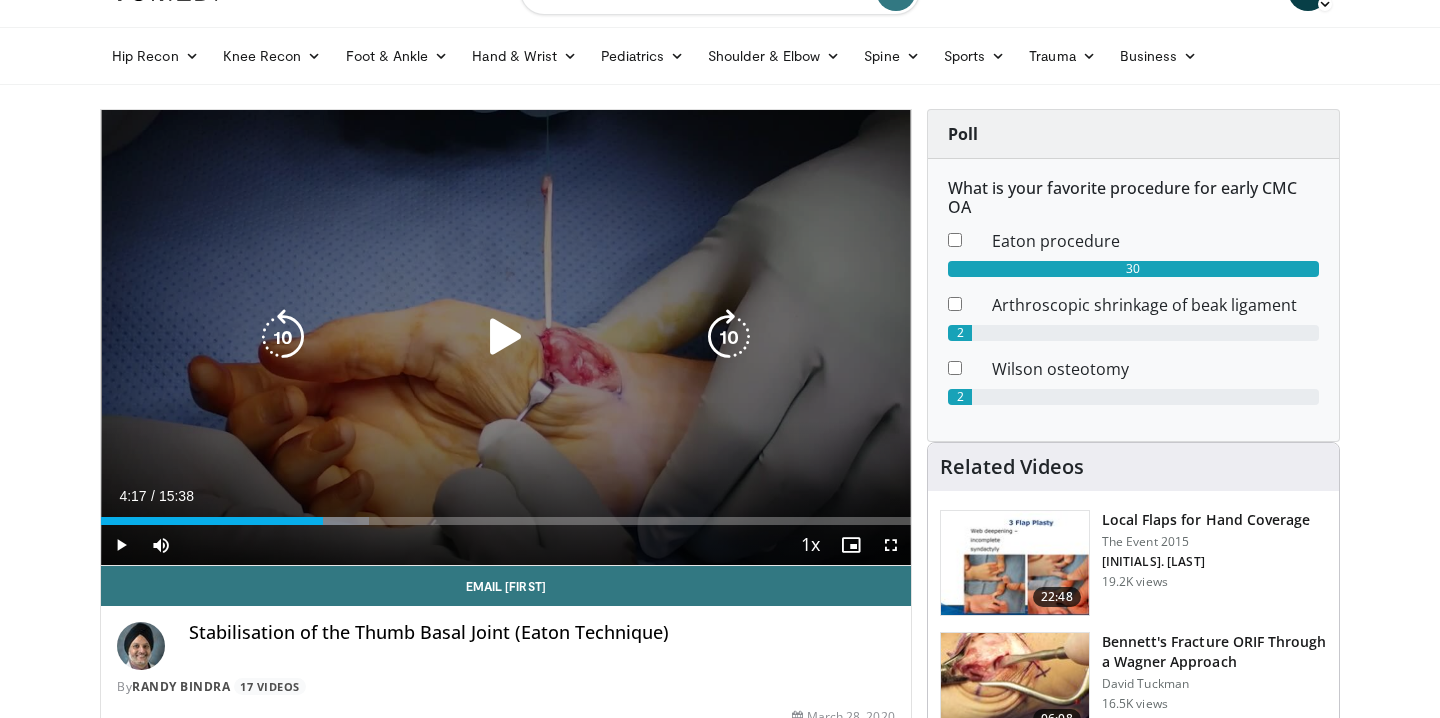 click on "10 seconds
Tap to unmute" at bounding box center [506, 337] 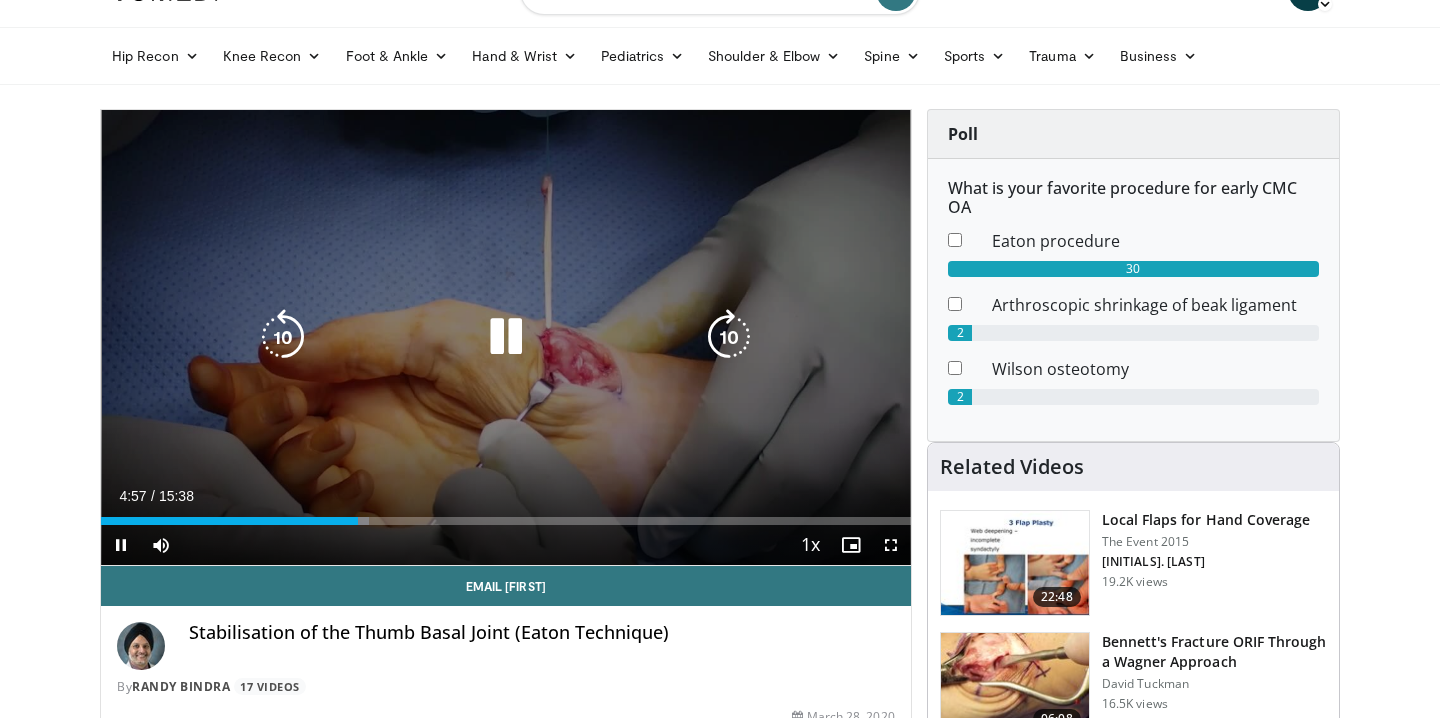 click on "10 seconds
Tap to unmute" at bounding box center [506, 337] 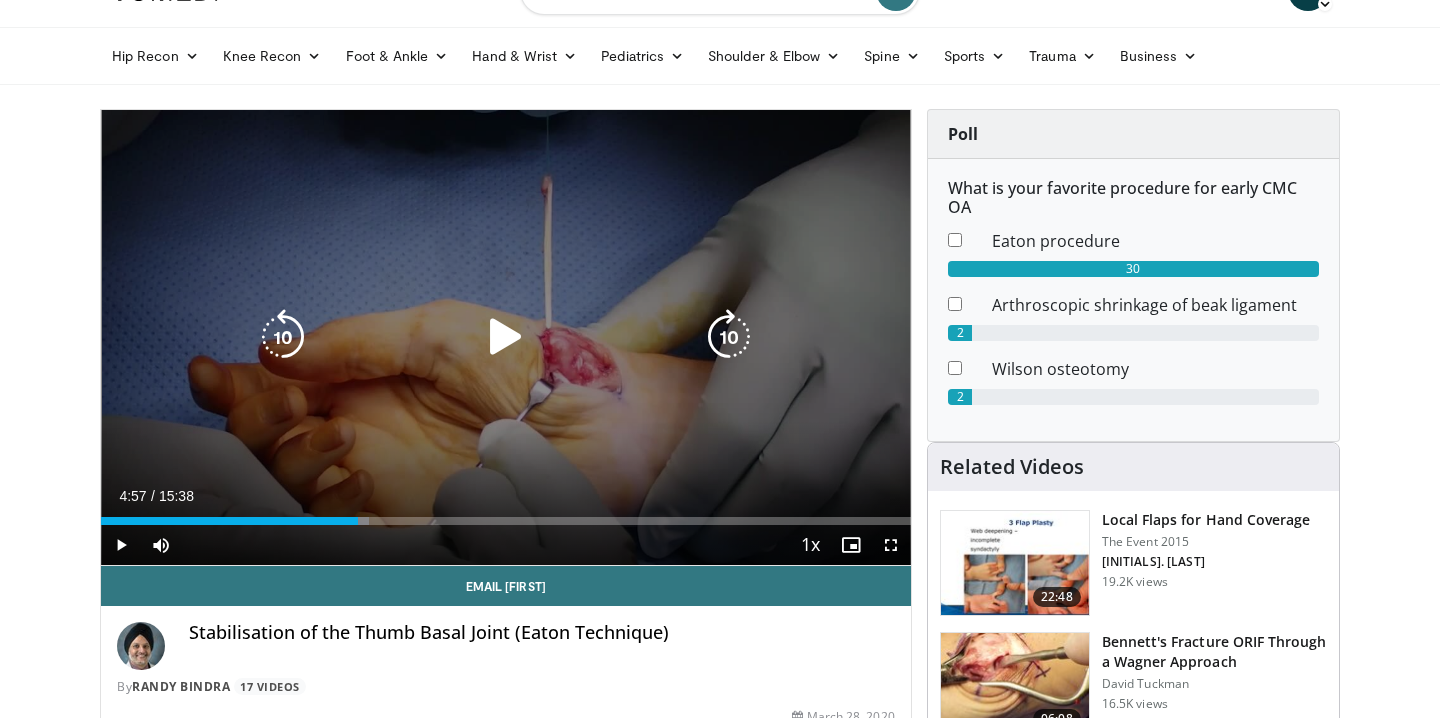 click on "10 seconds
Tap to unmute" at bounding box center (506, 337) 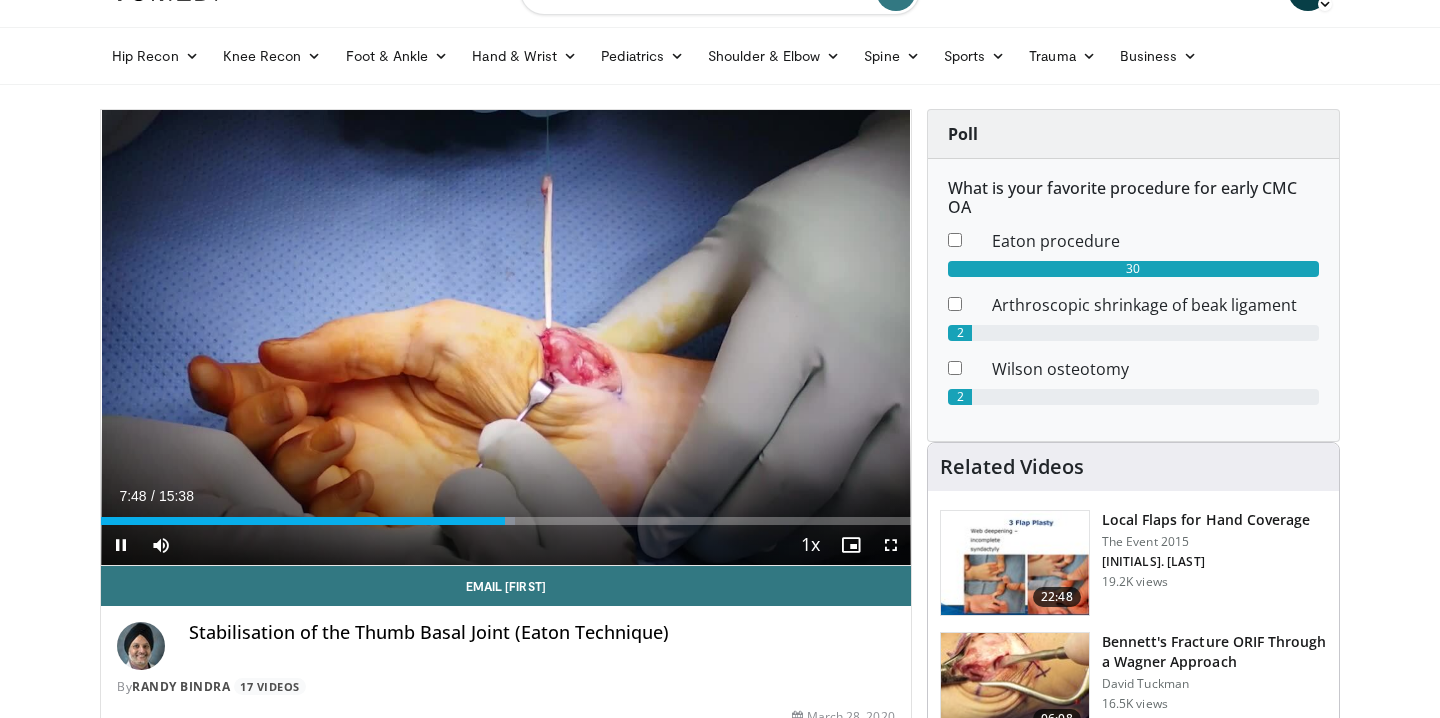 click on "Current Time  7:48 / Duration  15:38 Pause Skip Backward Skip Forward Mute Loaded :  51.09% 06:51 07:48 Stream Type  LIVE Seek to live, currently behind live LIVE   1x Playback Rate 0.5x 0.75x 1x , selected 1.25x 1.5x 1.75x 2x Chapters Chapters Descriptions descriptions off , selected Captions captions settings , opens captions settings dialog captions off , selected Audio Track Fullscreen Enable picture-in-picture mode" at bounding box center (506, 545) 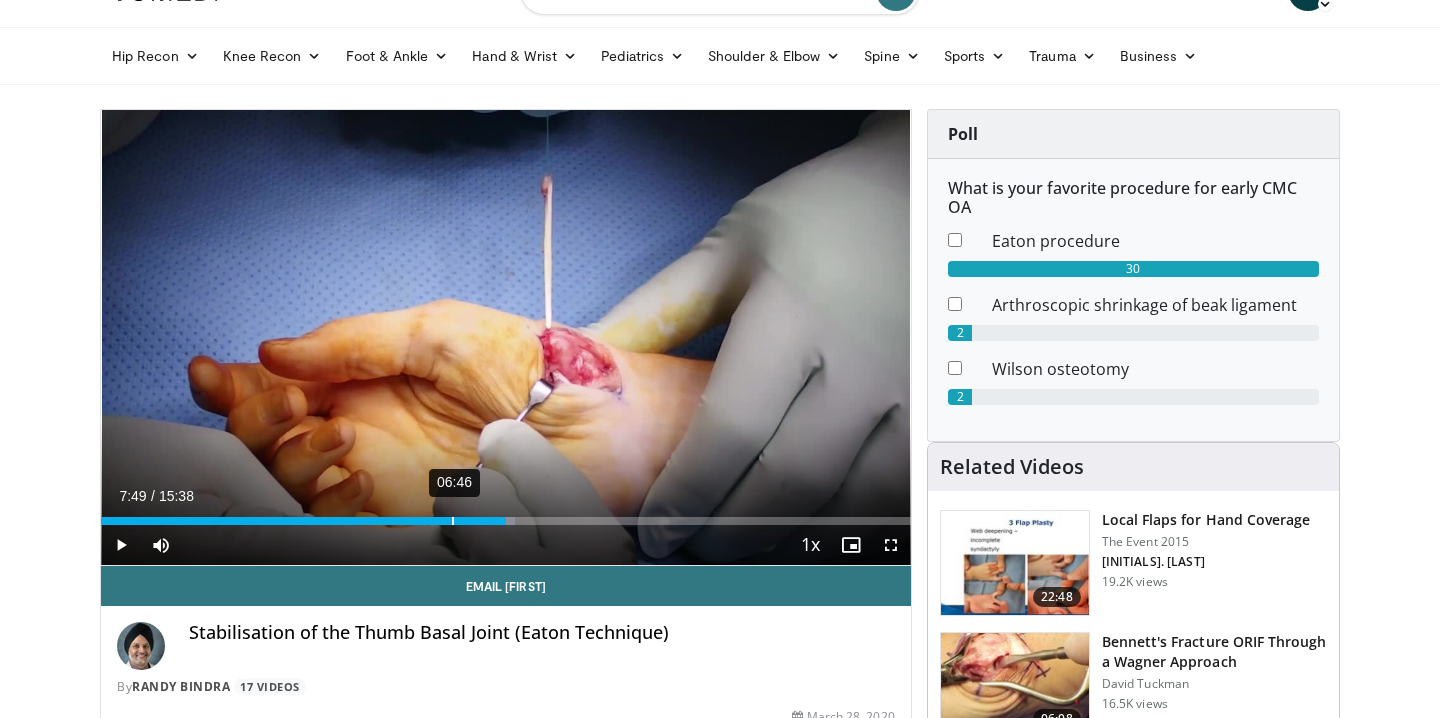 click on "Loaded :  51.09% 06:46 07:49" at bounding box center (506, 515) 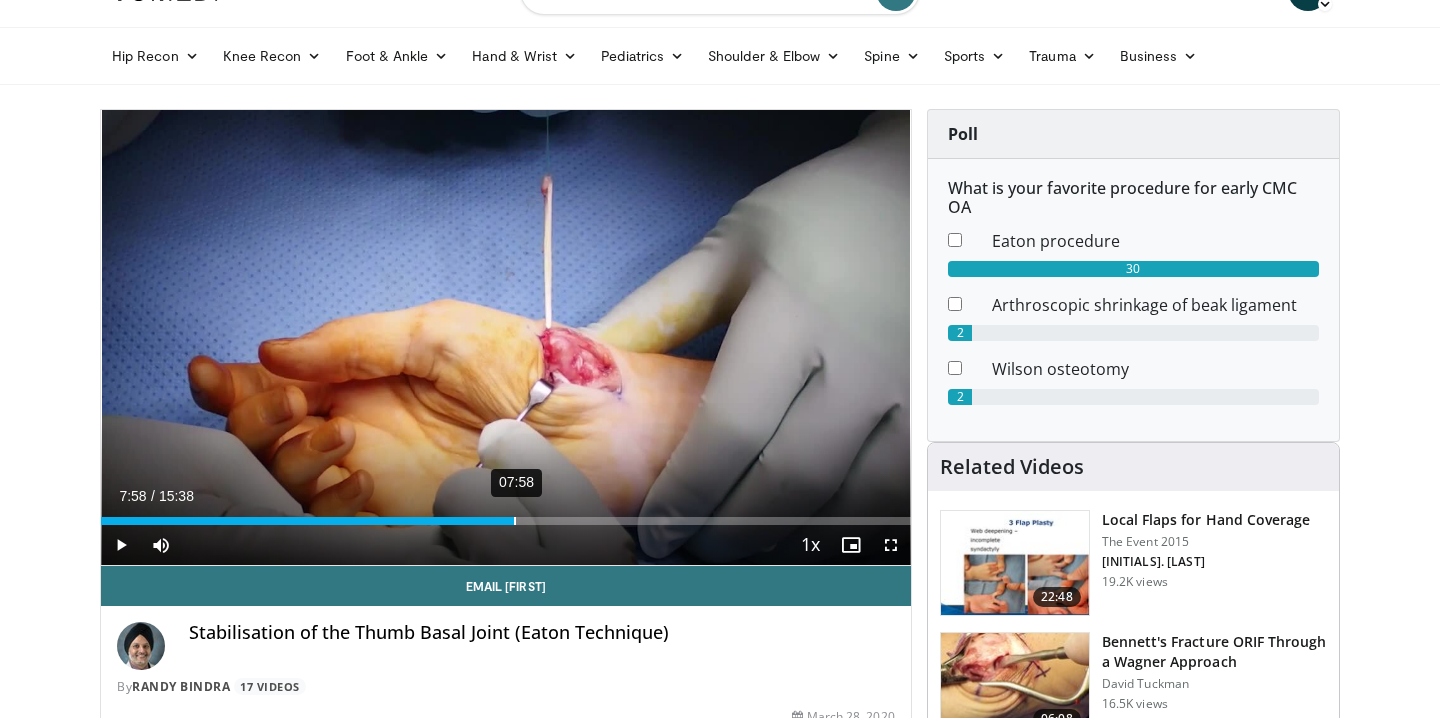 click on "07:58" at bounding box center [515, 521] 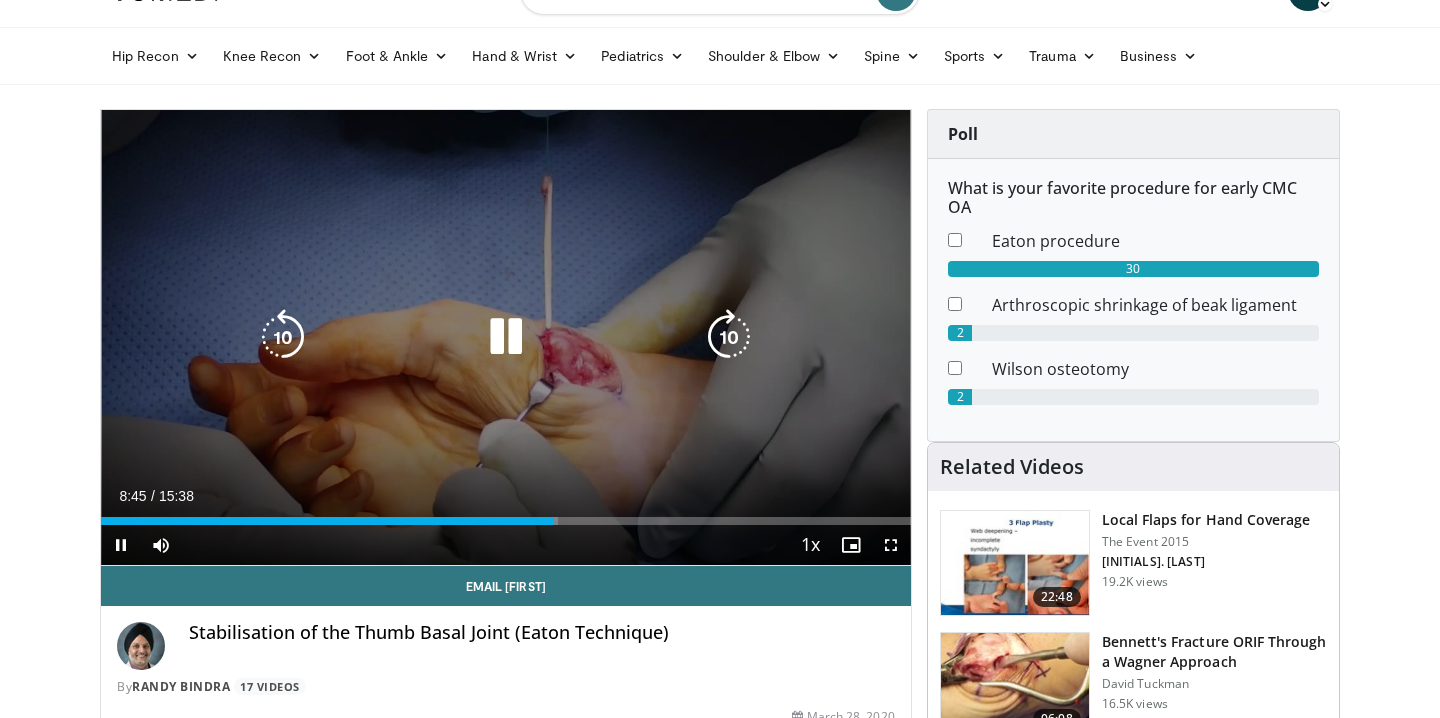 click on "10 seconds
Tap to unmute" at bounding box center [506, 337] 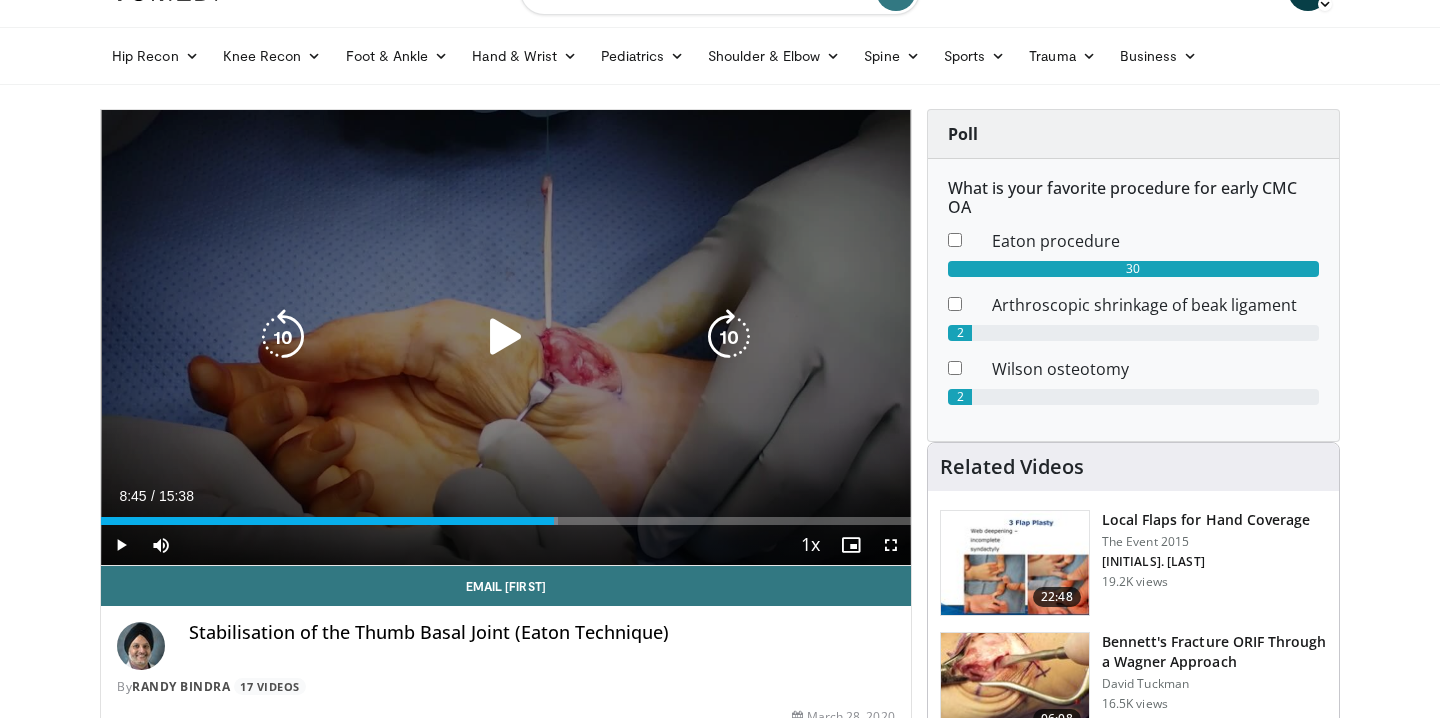 click at bounding box center (506, 337) 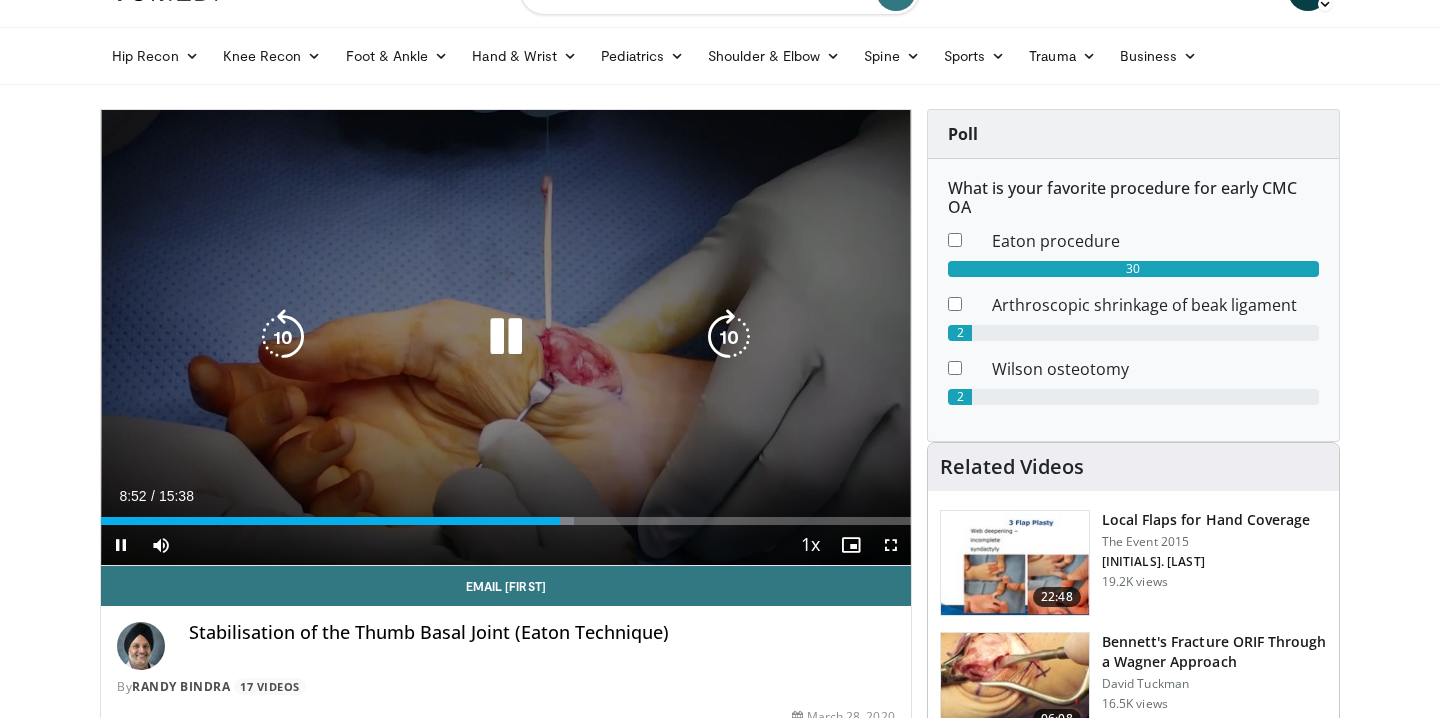 click on "10 seconds
Tap to unmute" at bounding box center (506, 337) 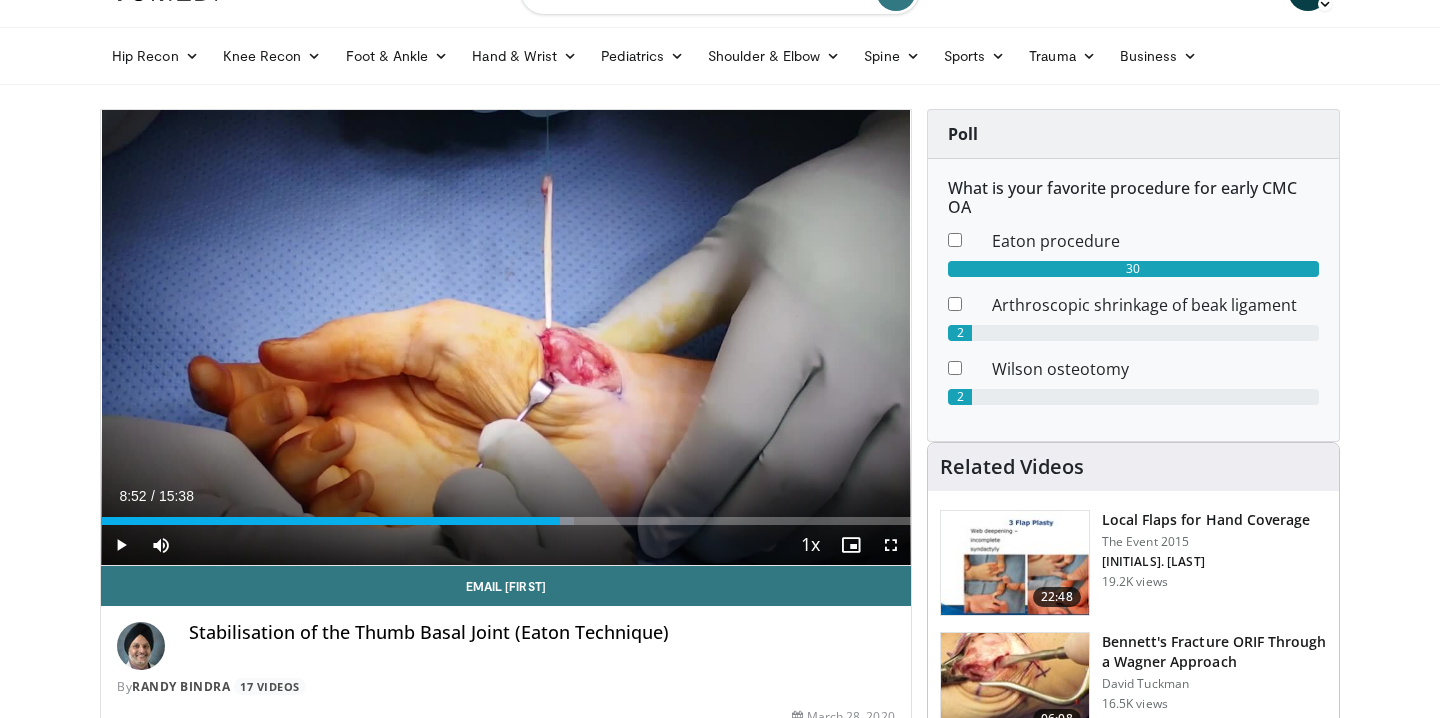 scroll, scrollTop: 0, scrollLeft: 0, axis: both 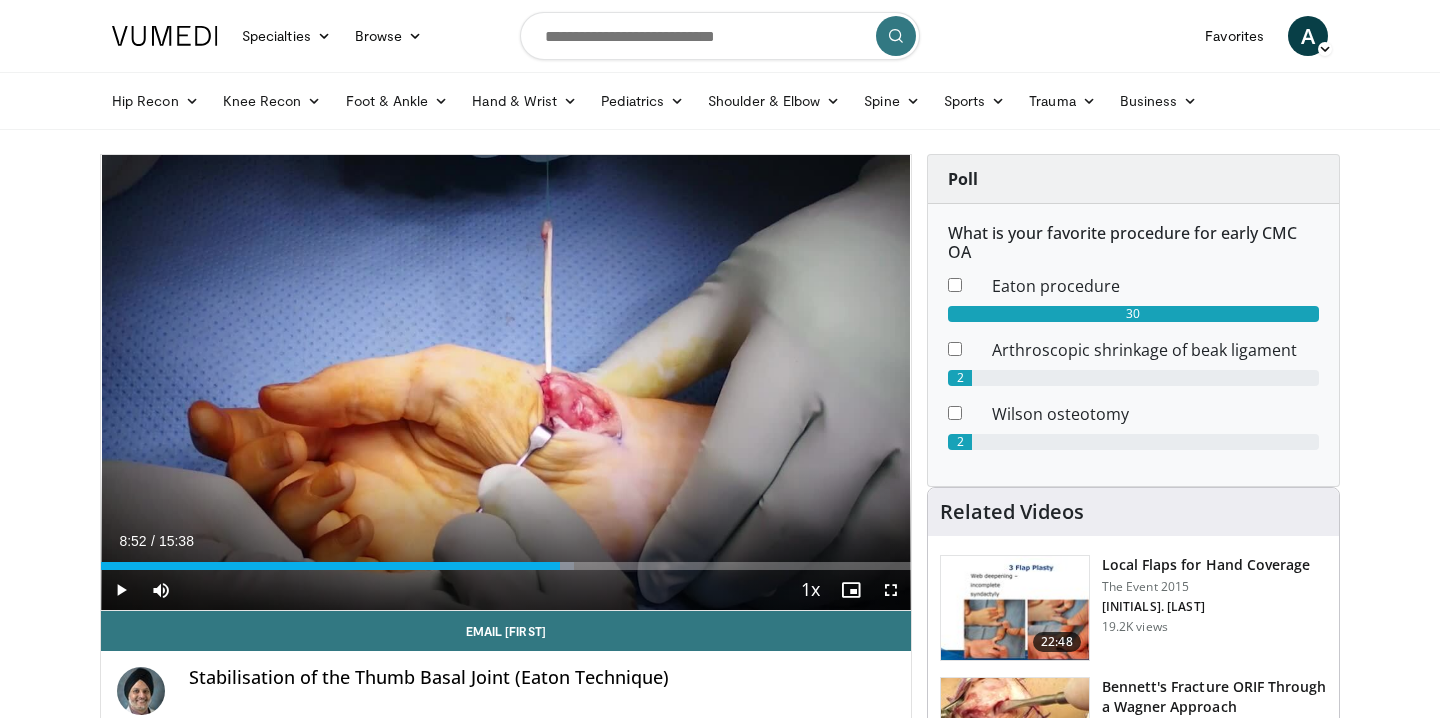 click at bounding box center (720, 36) 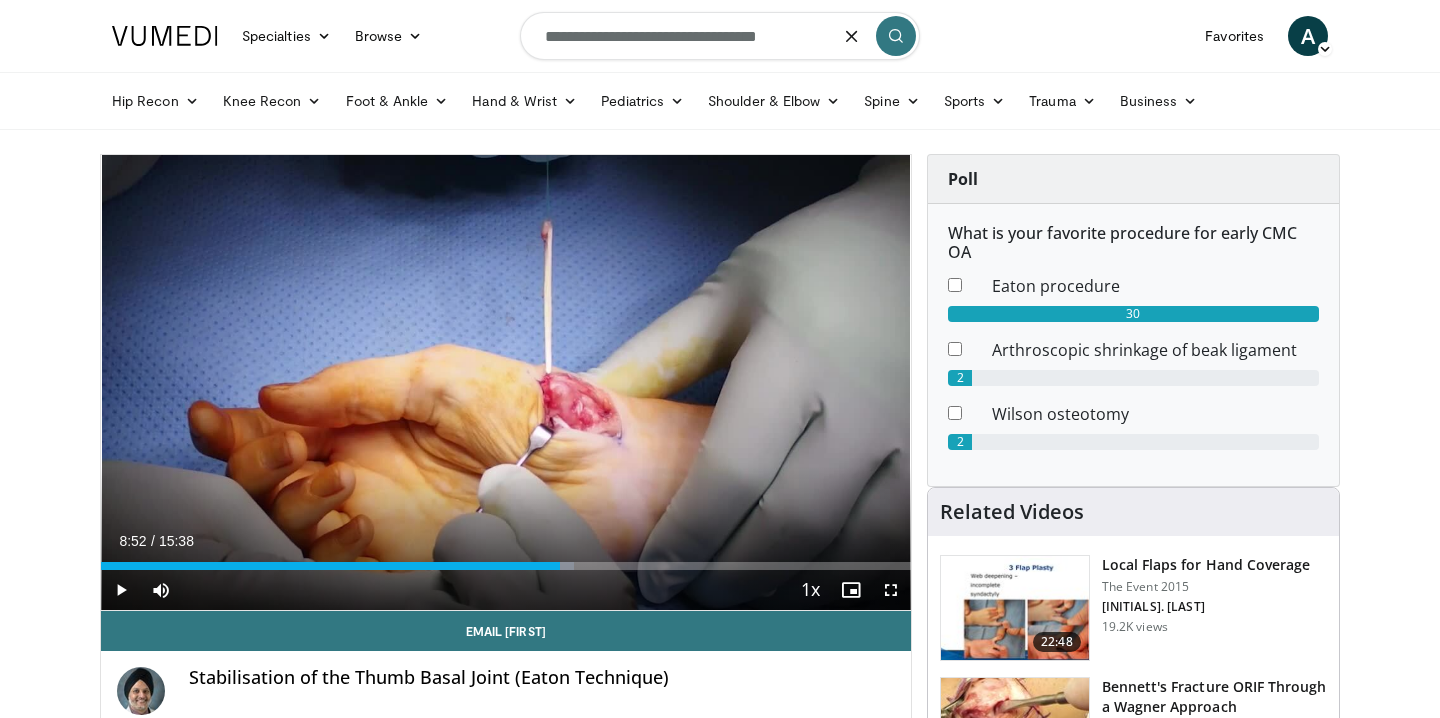 type on "**********" 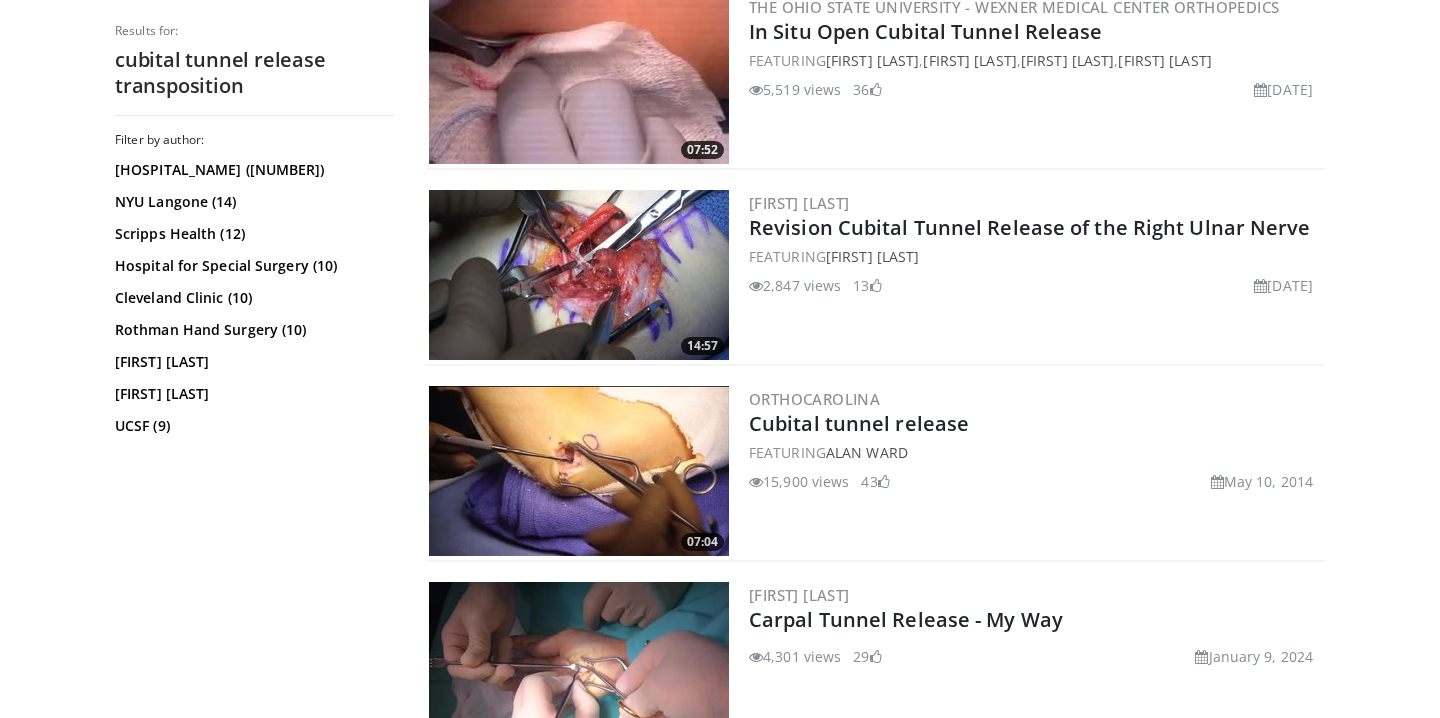 scroll, scrollTop: 627, scrollLeft: 0, axis: vertical 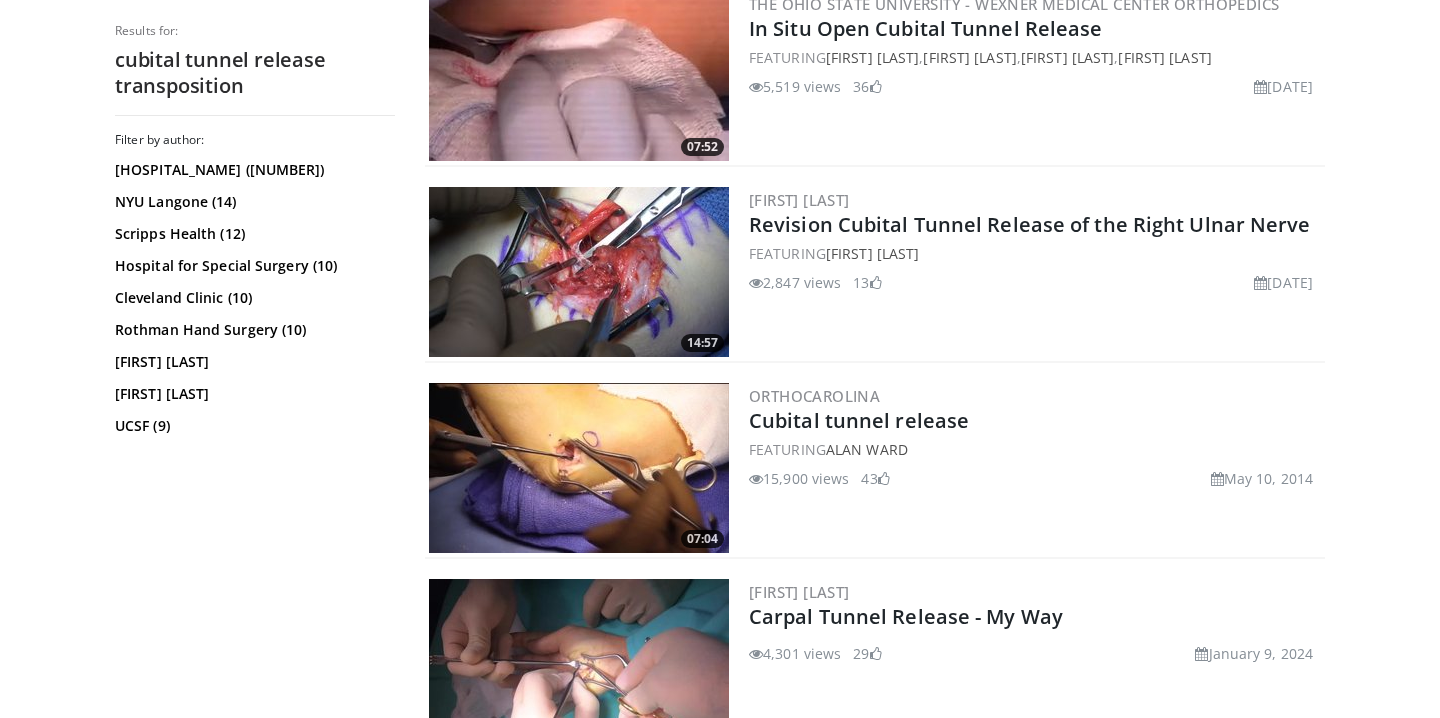 click at bounding box center [579, 468] 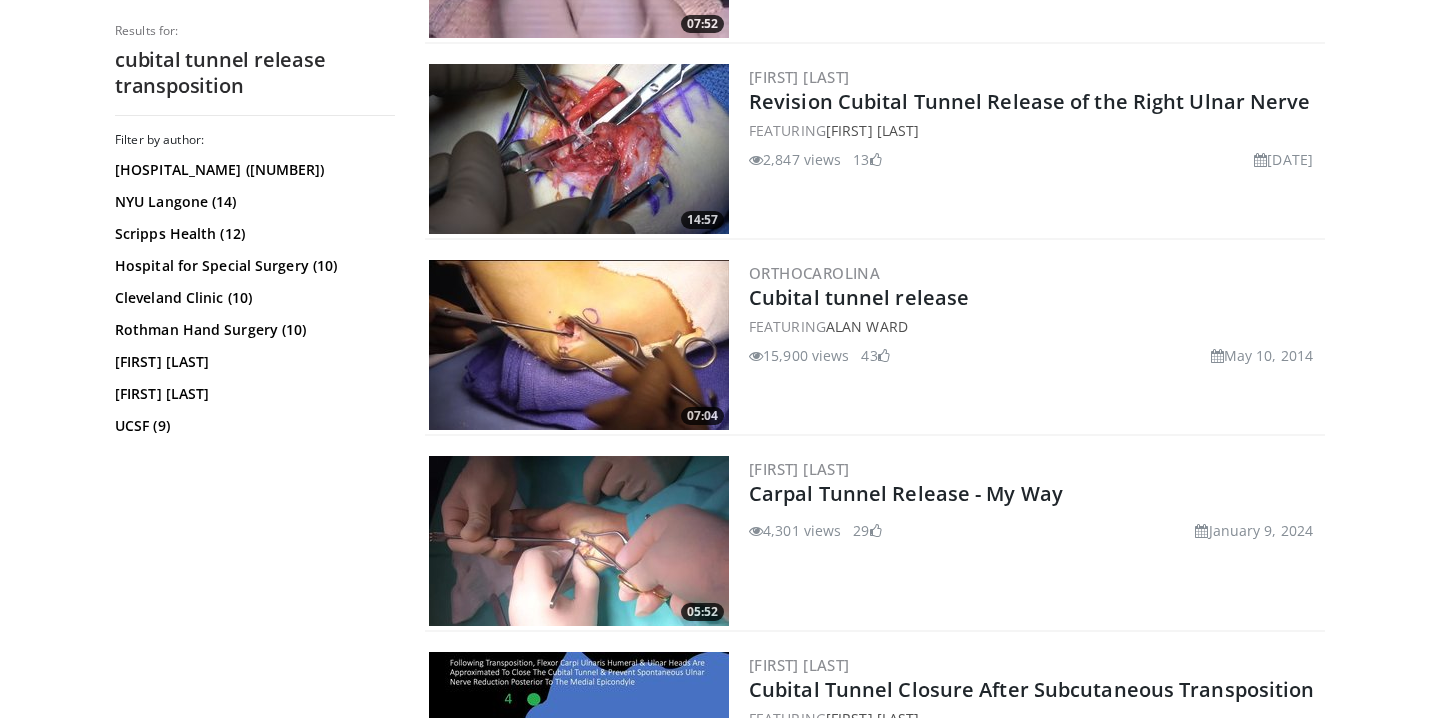 scroll, scrollTop: 753, scrollLeft: 0, axis: vertical 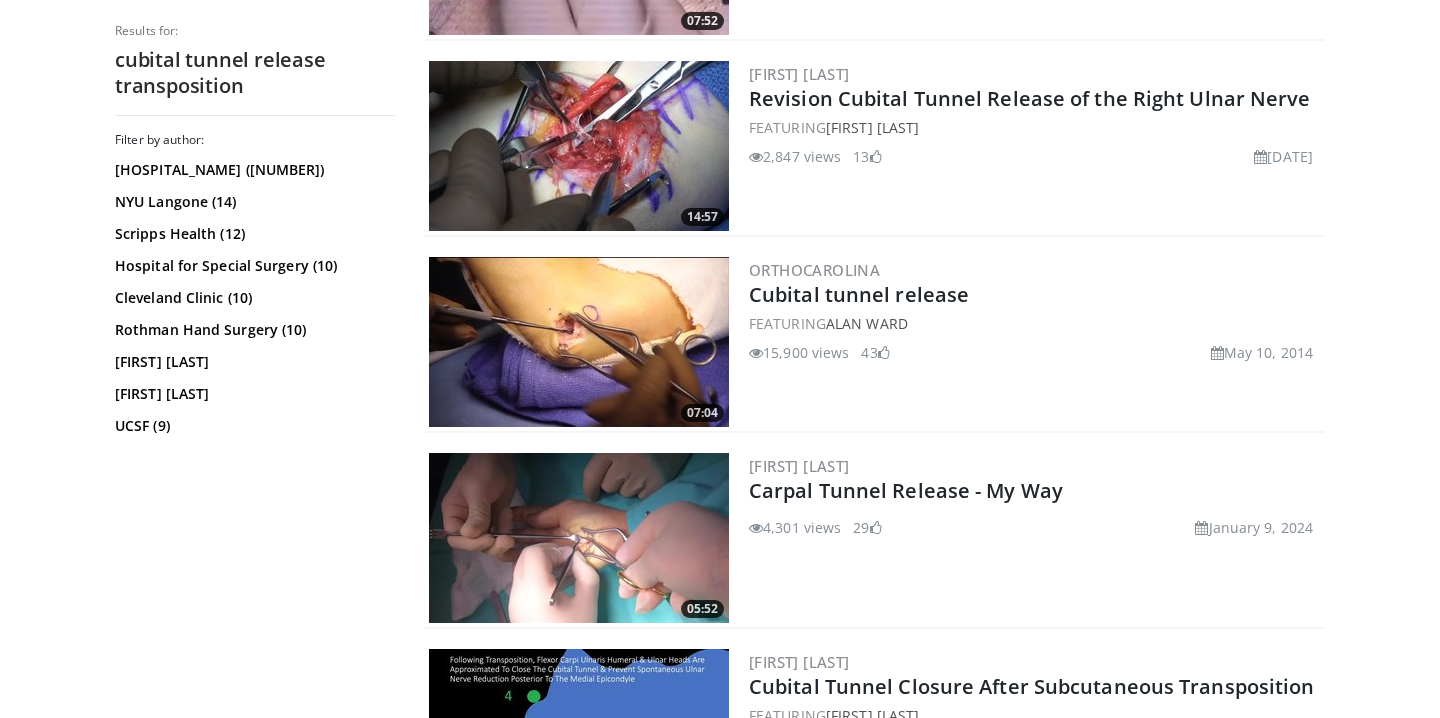 click at bounding box center (579, 538) 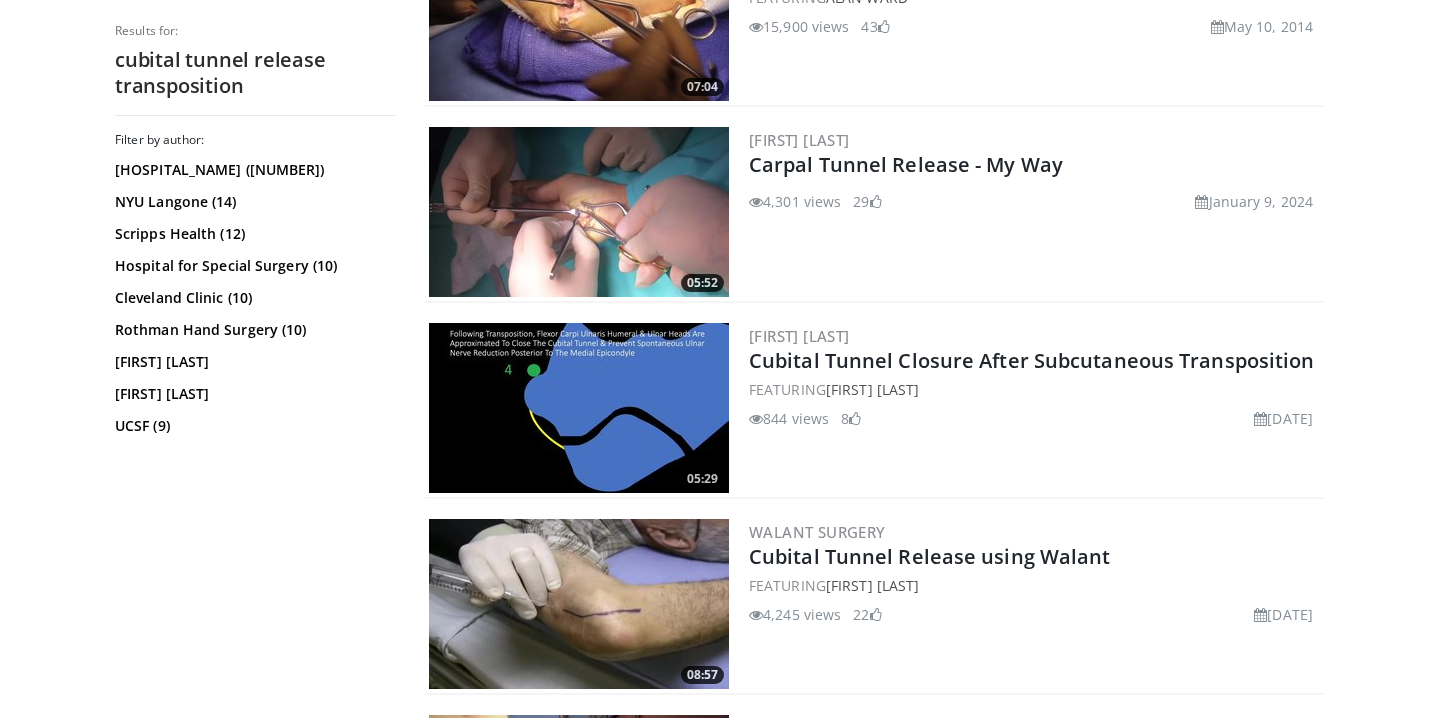 scroll, scrollTop: 1081, scrollLeft: 0, axis: vertical 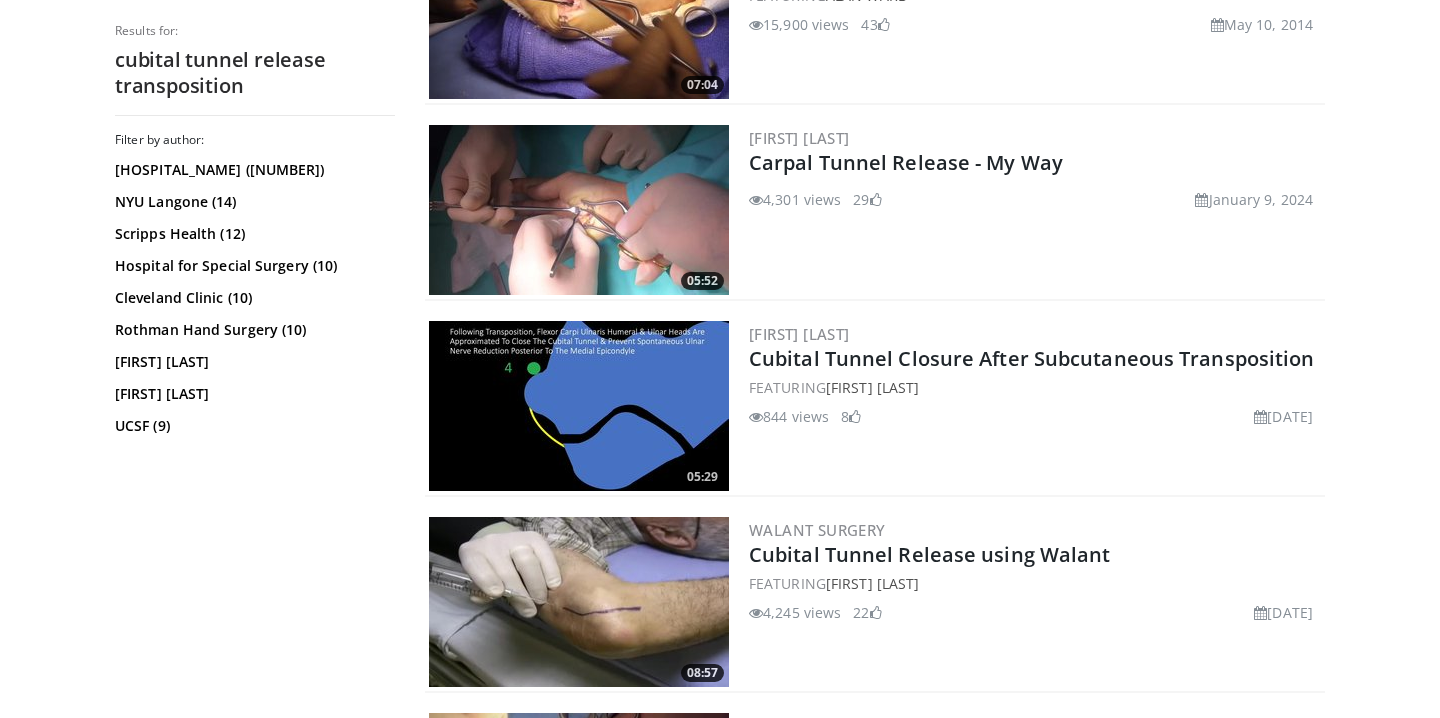 click at bounding box center [579, 406] 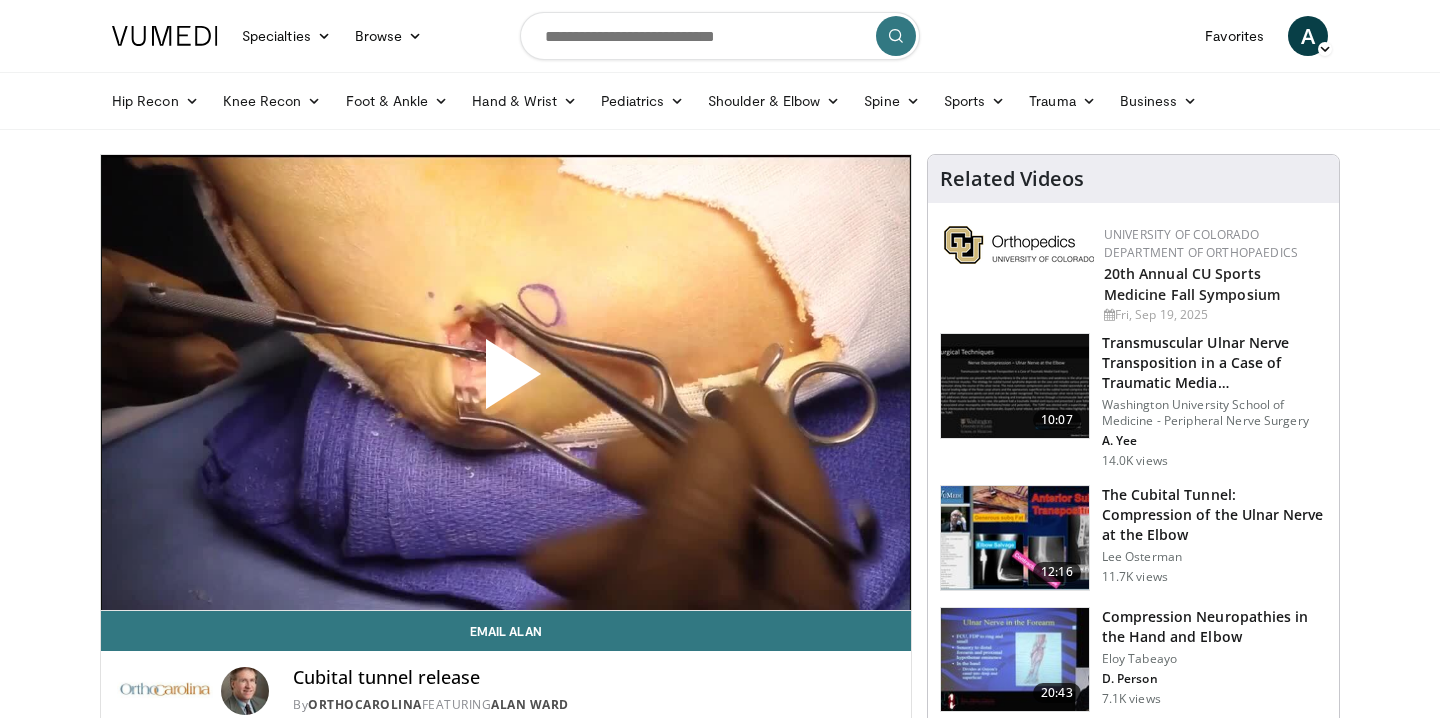 scroll, scrollTop: 48, scrollLeft: 0, axis: vertical 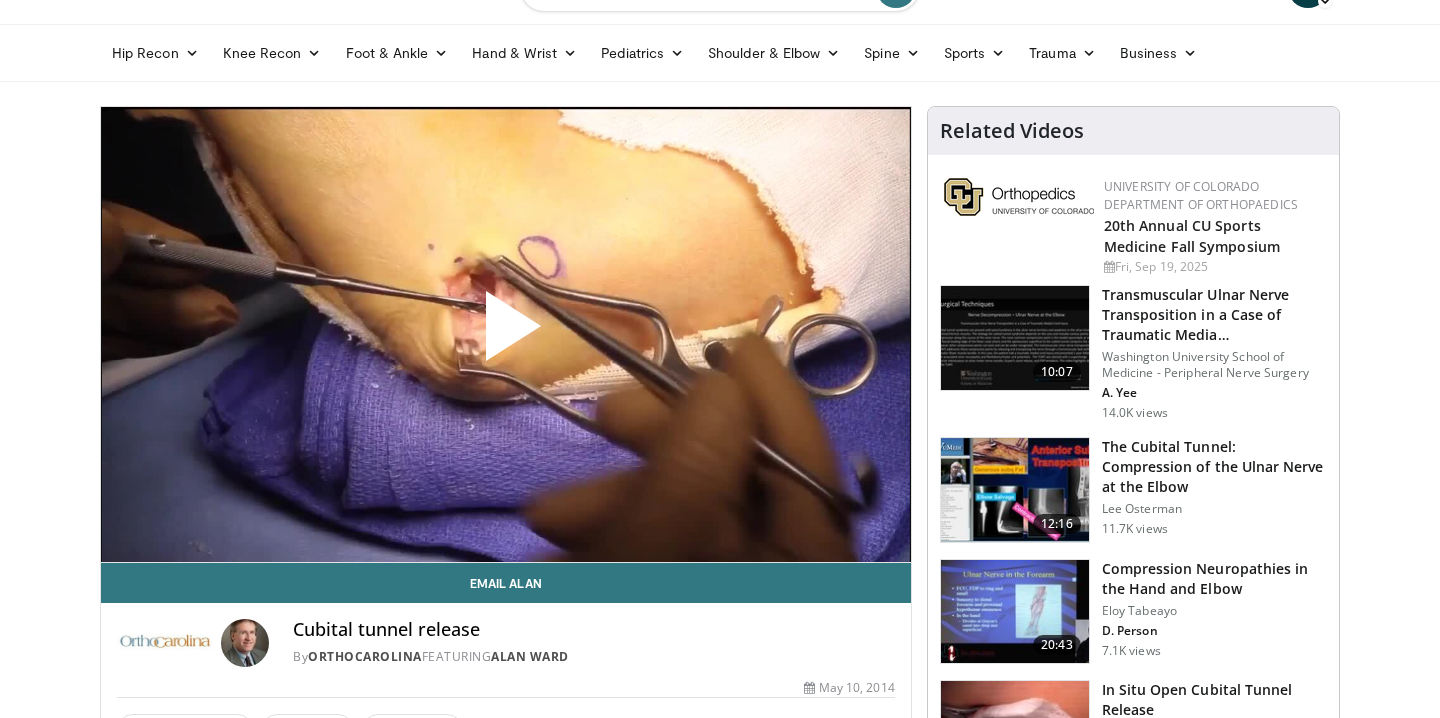 click at bounding box center (506, 334) 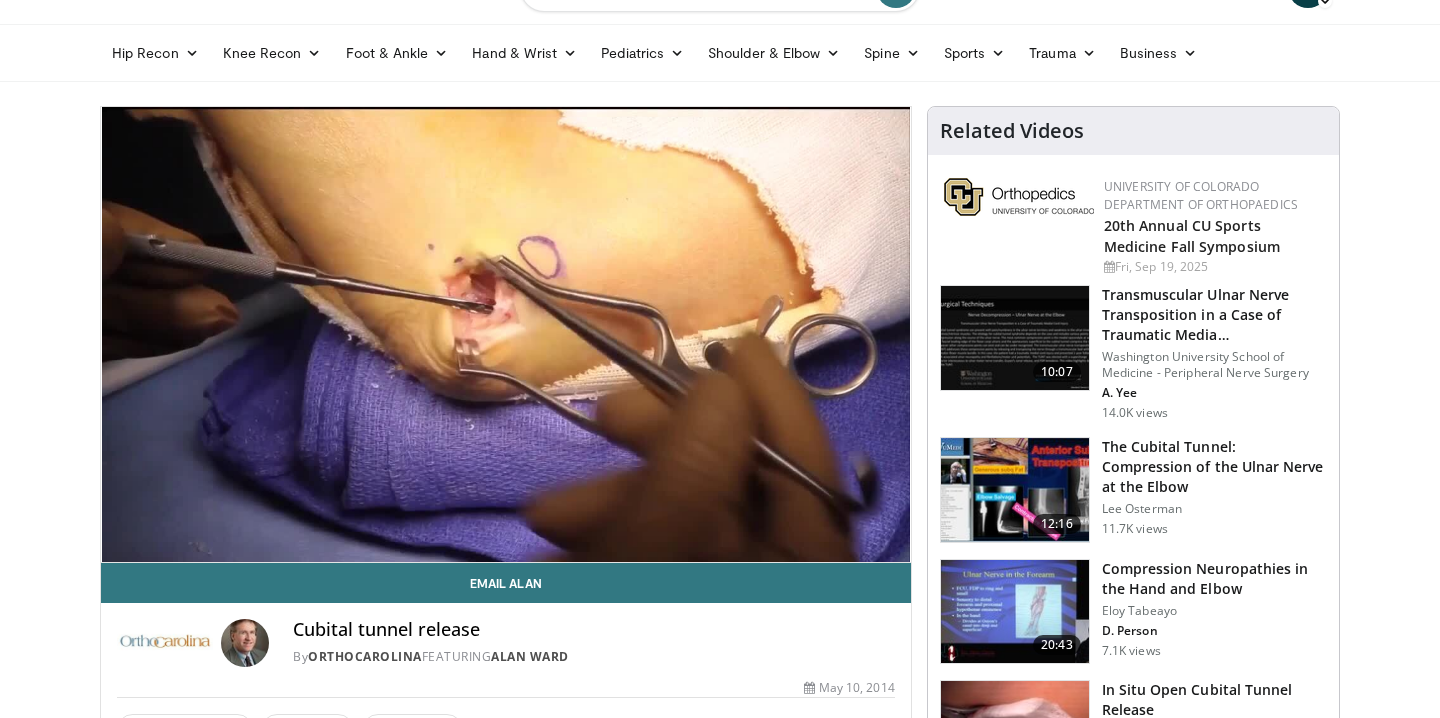 scroll, scrollTop: 0, scrollLeft: 0, axis: both 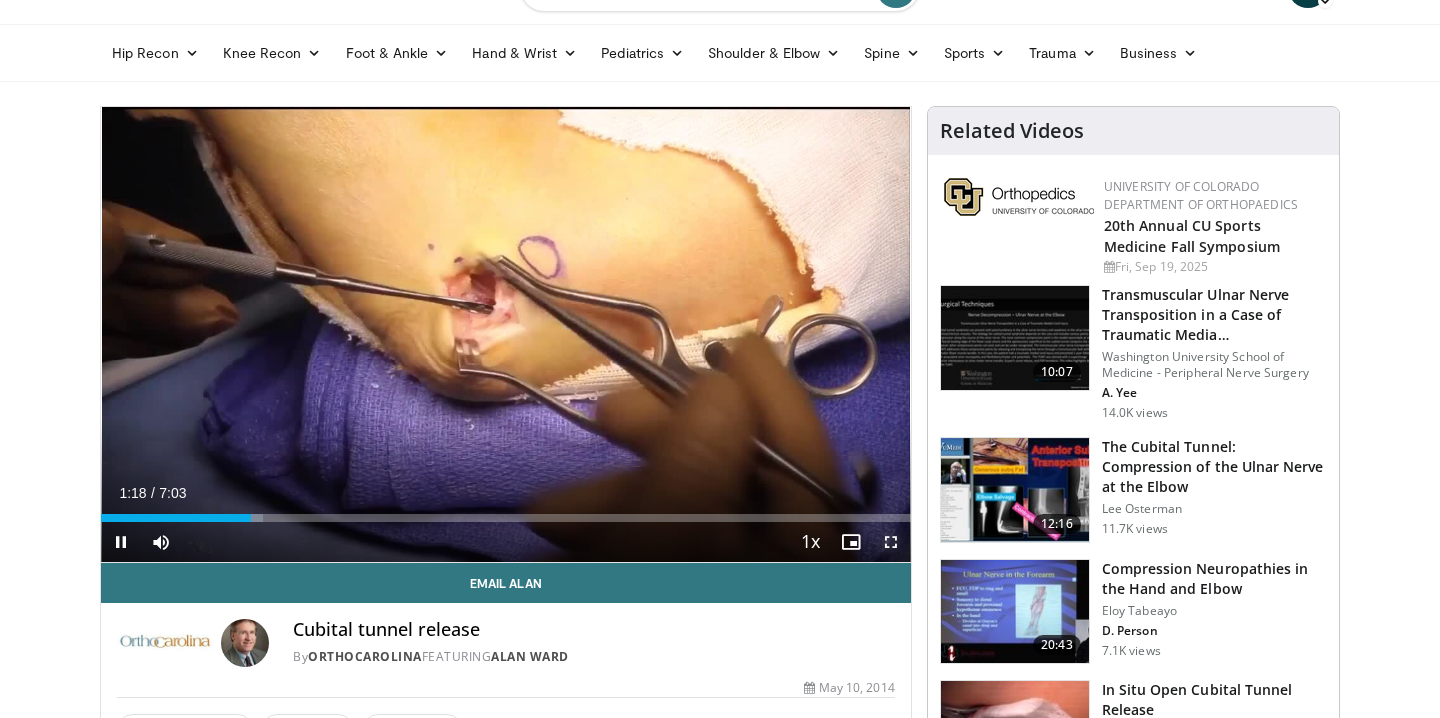 click at bounding box center (891, 542) 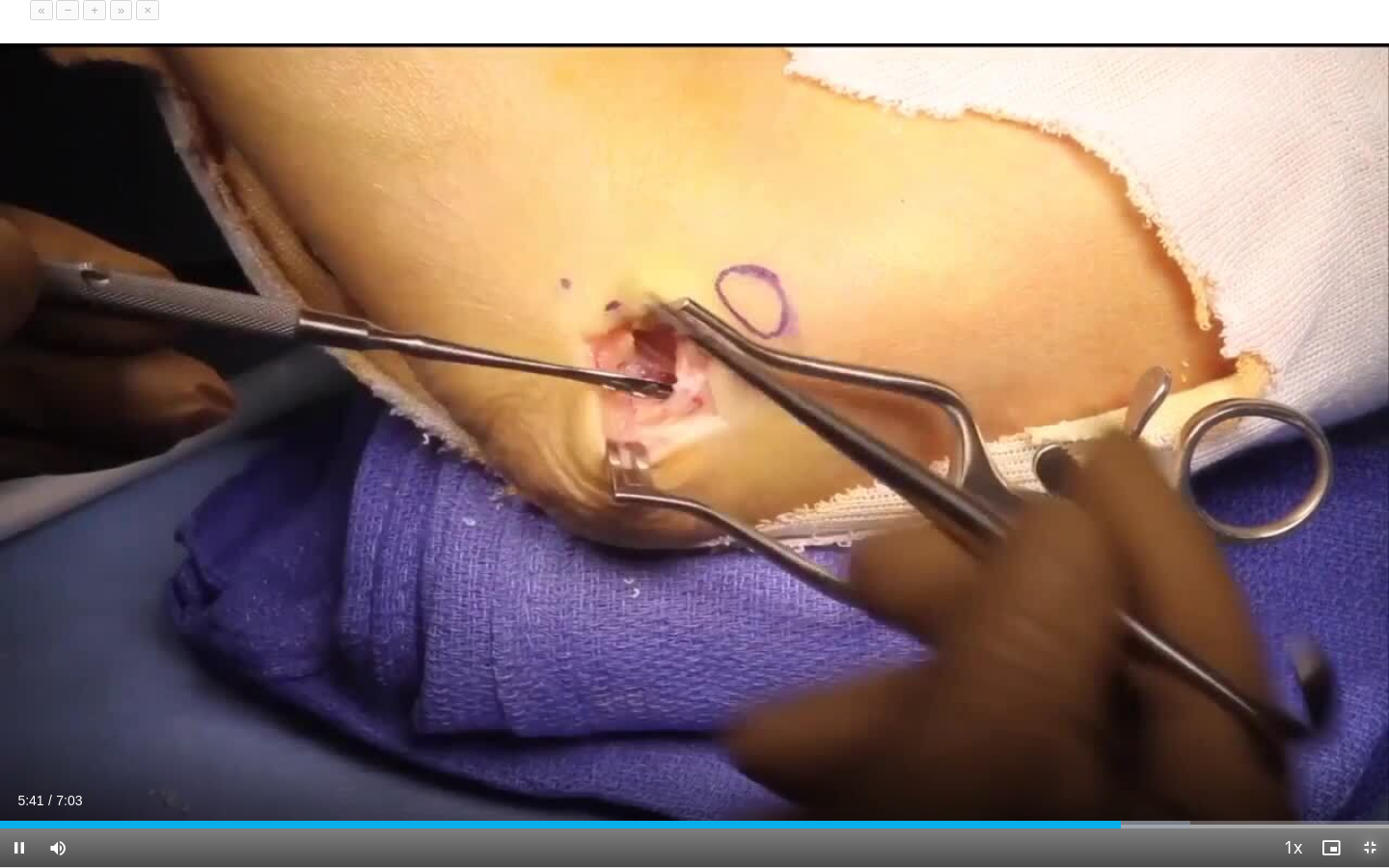 click at bounding box center [1370, 848] 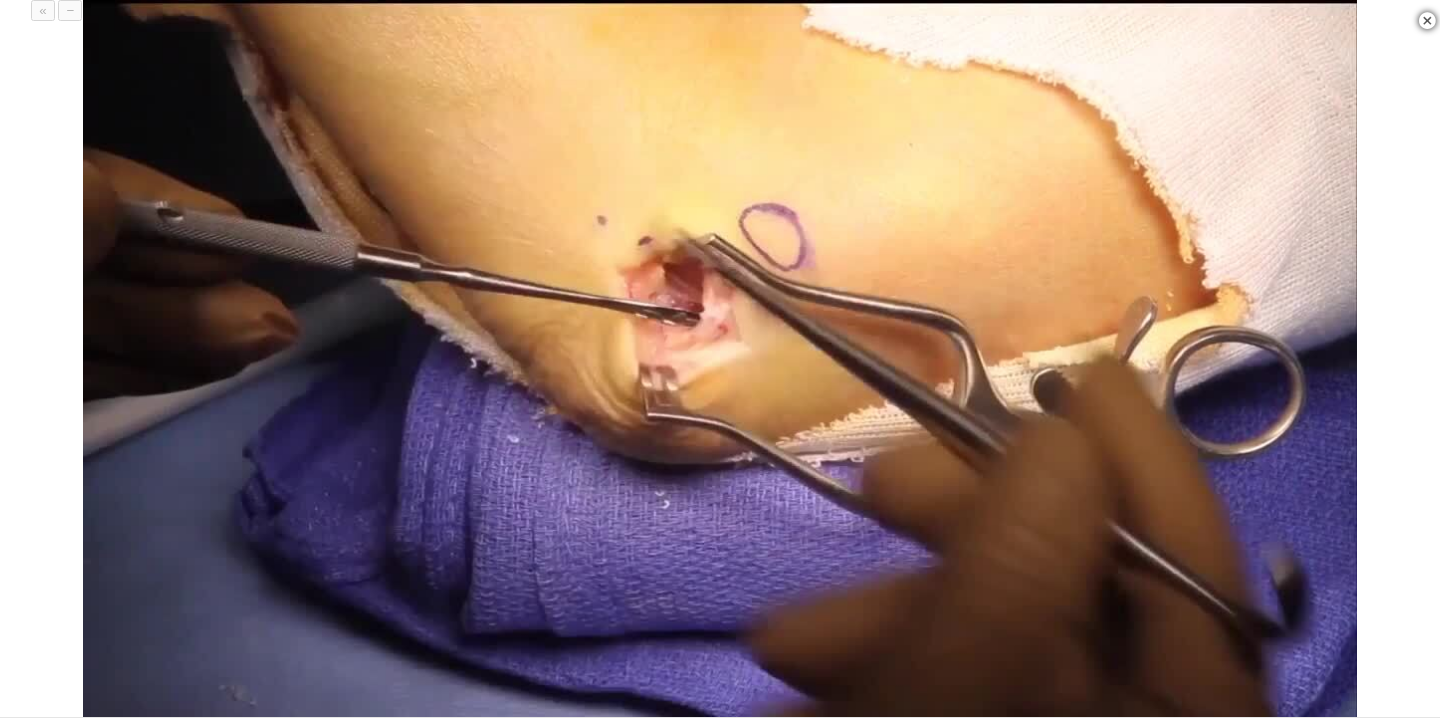 scroll, scrollTop: 984, scrollLeft: 0, axis: vertical 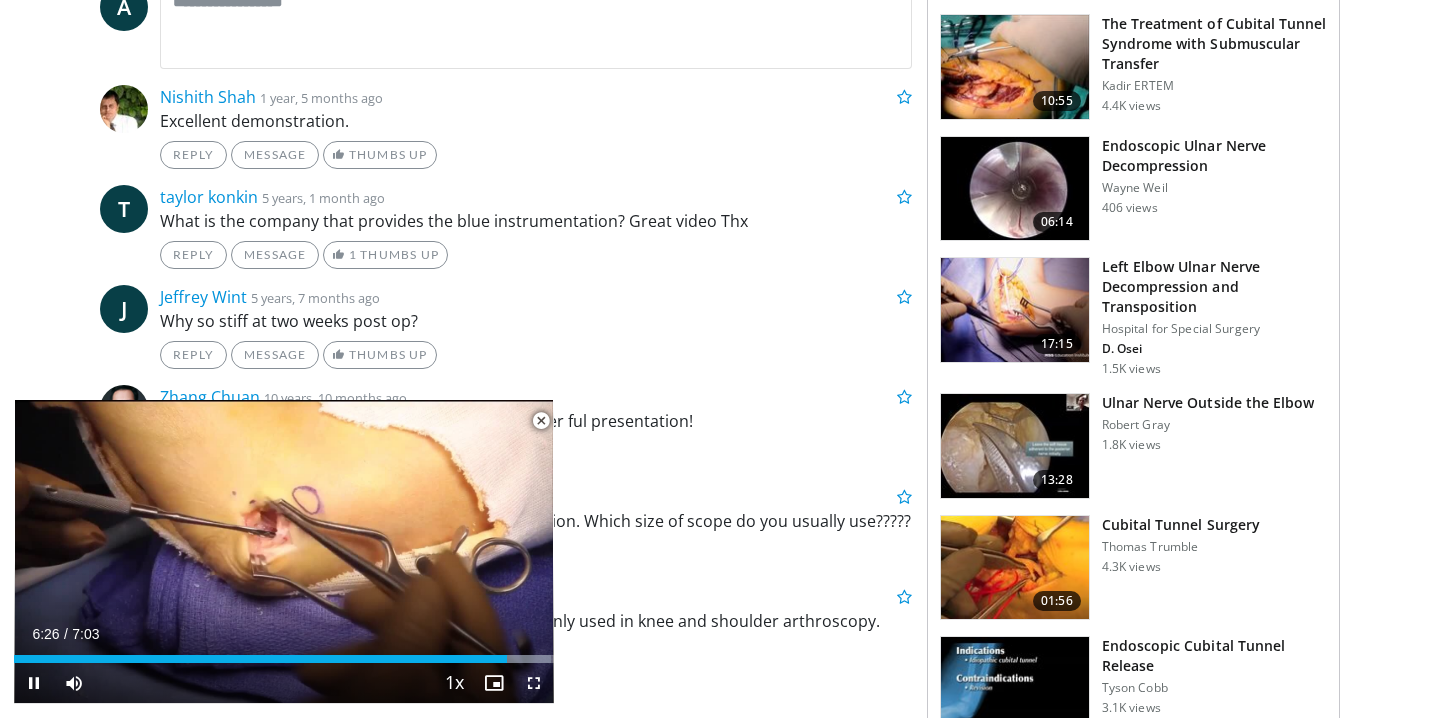 click at bounding box center (541, 421) 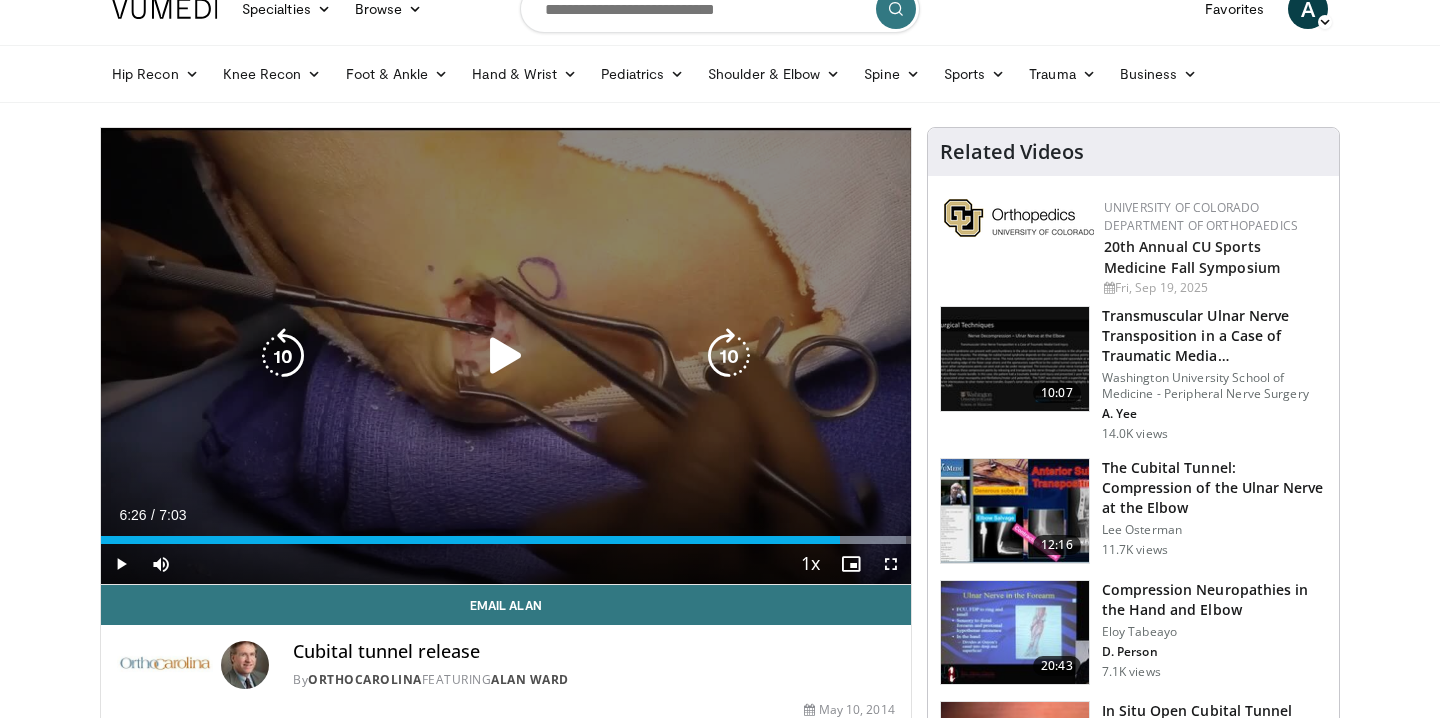scroll, scrollTop: 28, scrollLeft: 0, axis: vertical 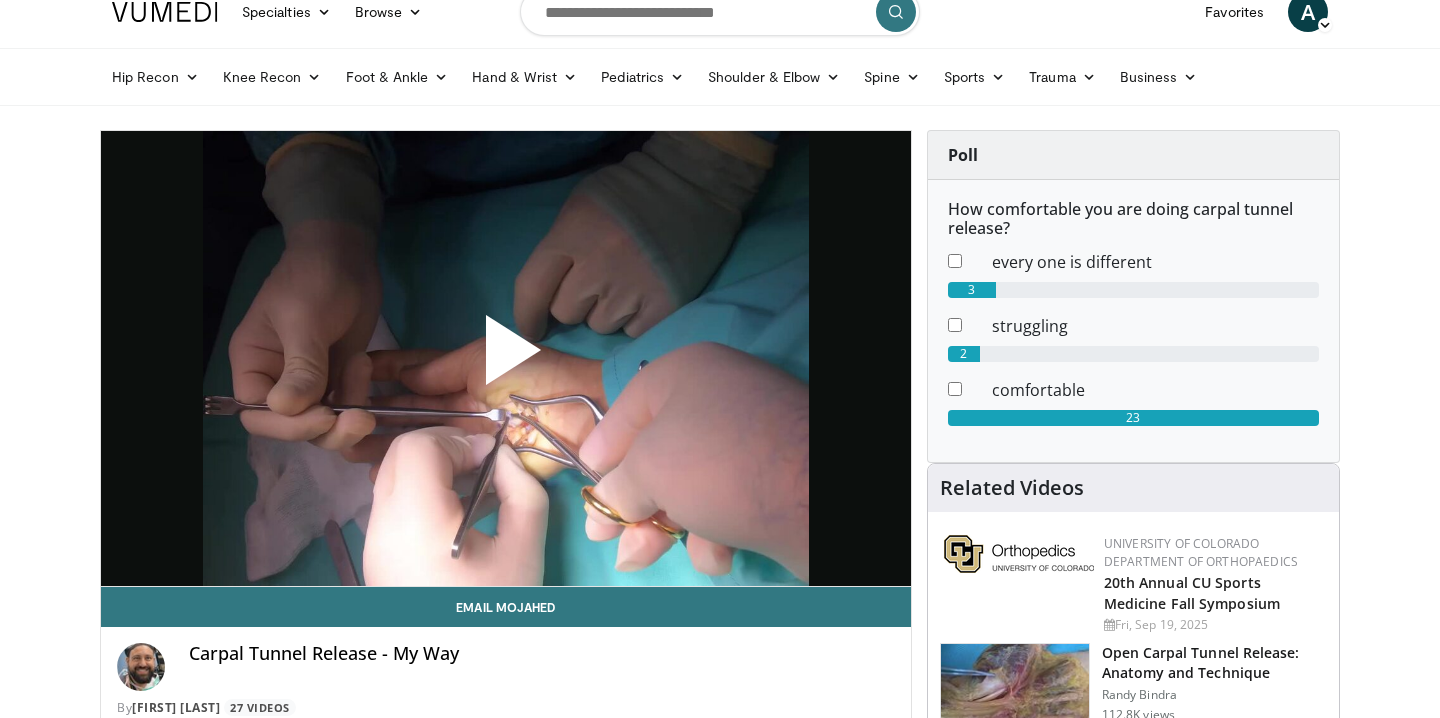 click at bounding box center [506, 358] 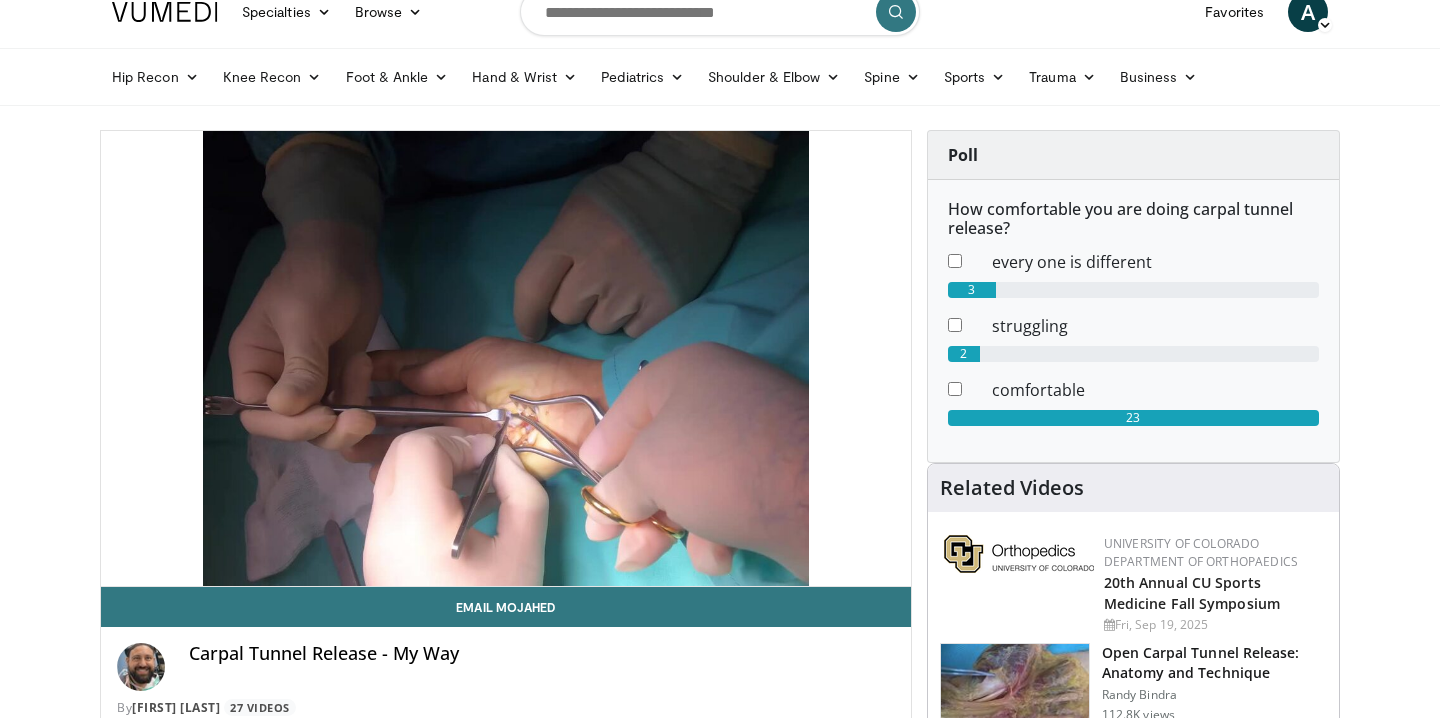 scroll, scrollTop: 0, scrollLeft: 0, axis: both 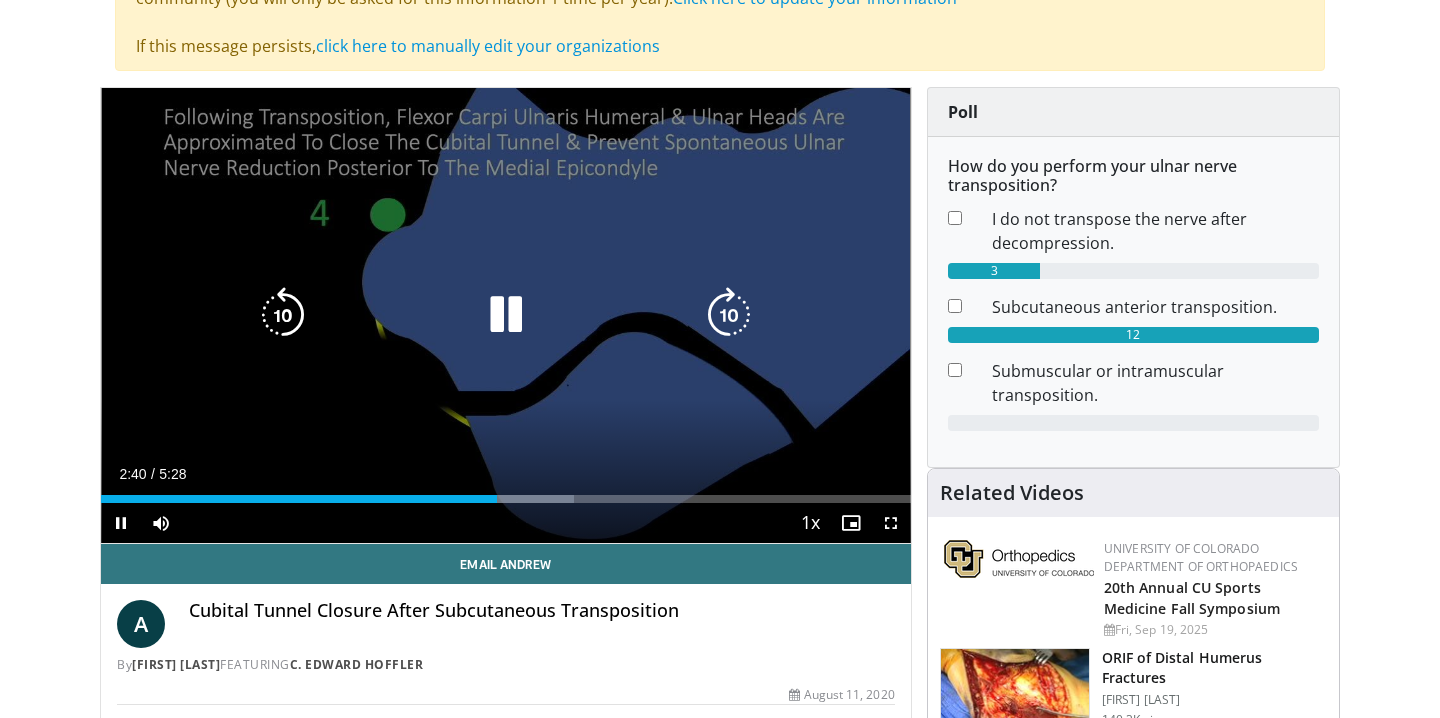 click on "10 seconds
Tap to unmute" at bounding box center (506, 315) 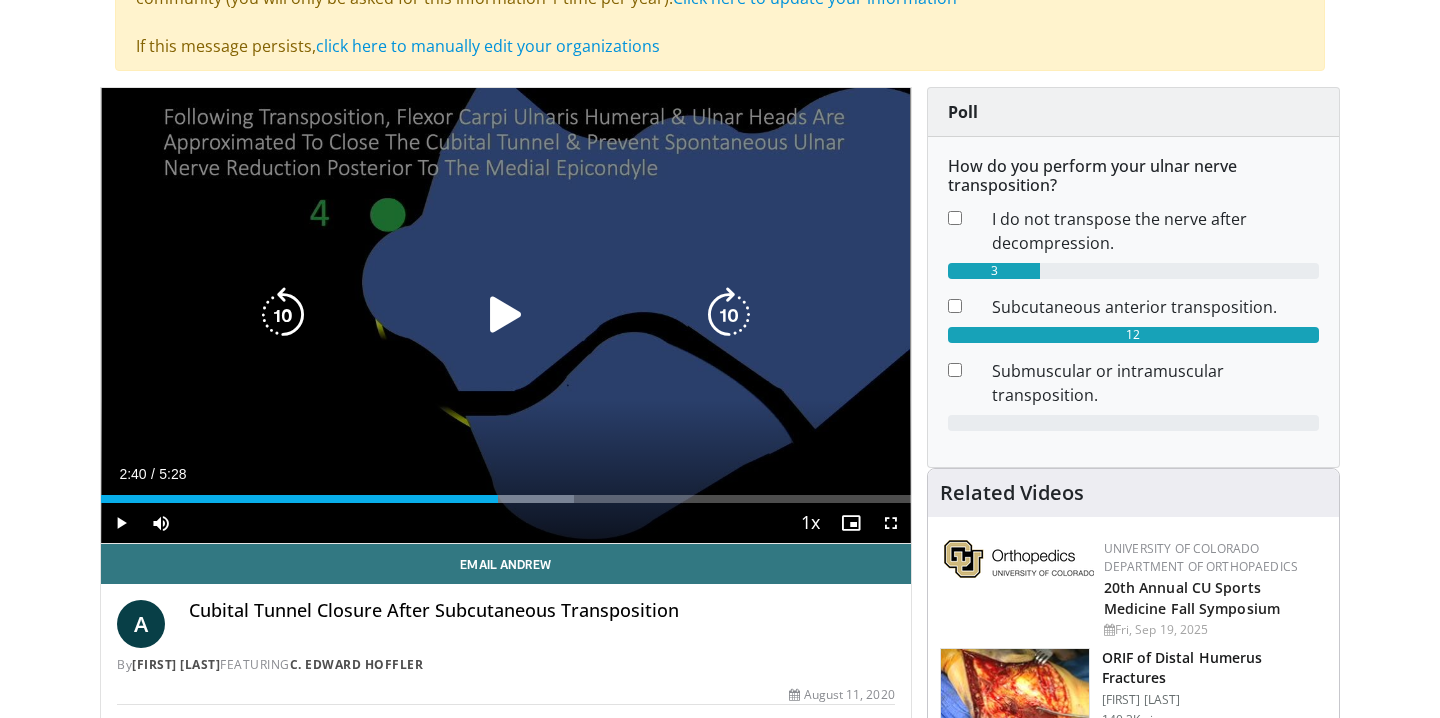 click at bounding box center (506, 315) 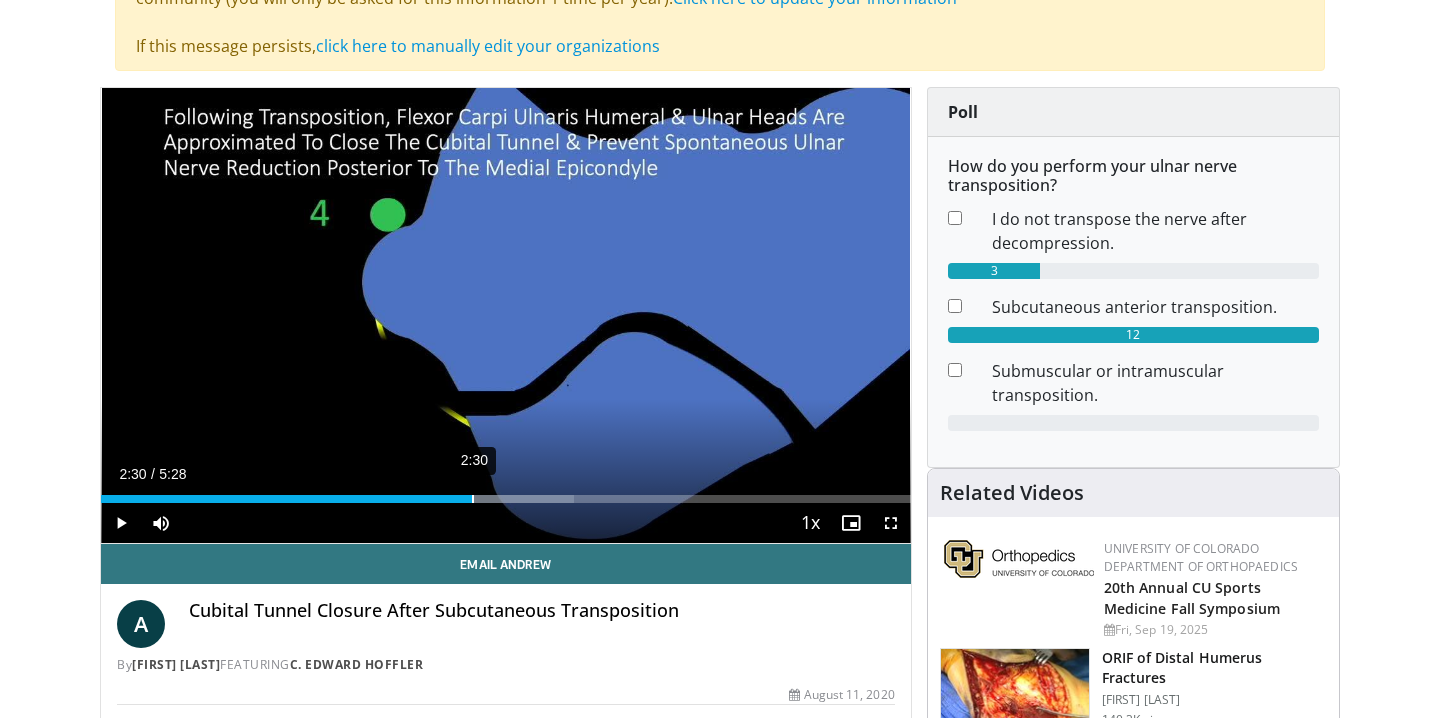 click on "2:30" at bounding box center [473, 499] 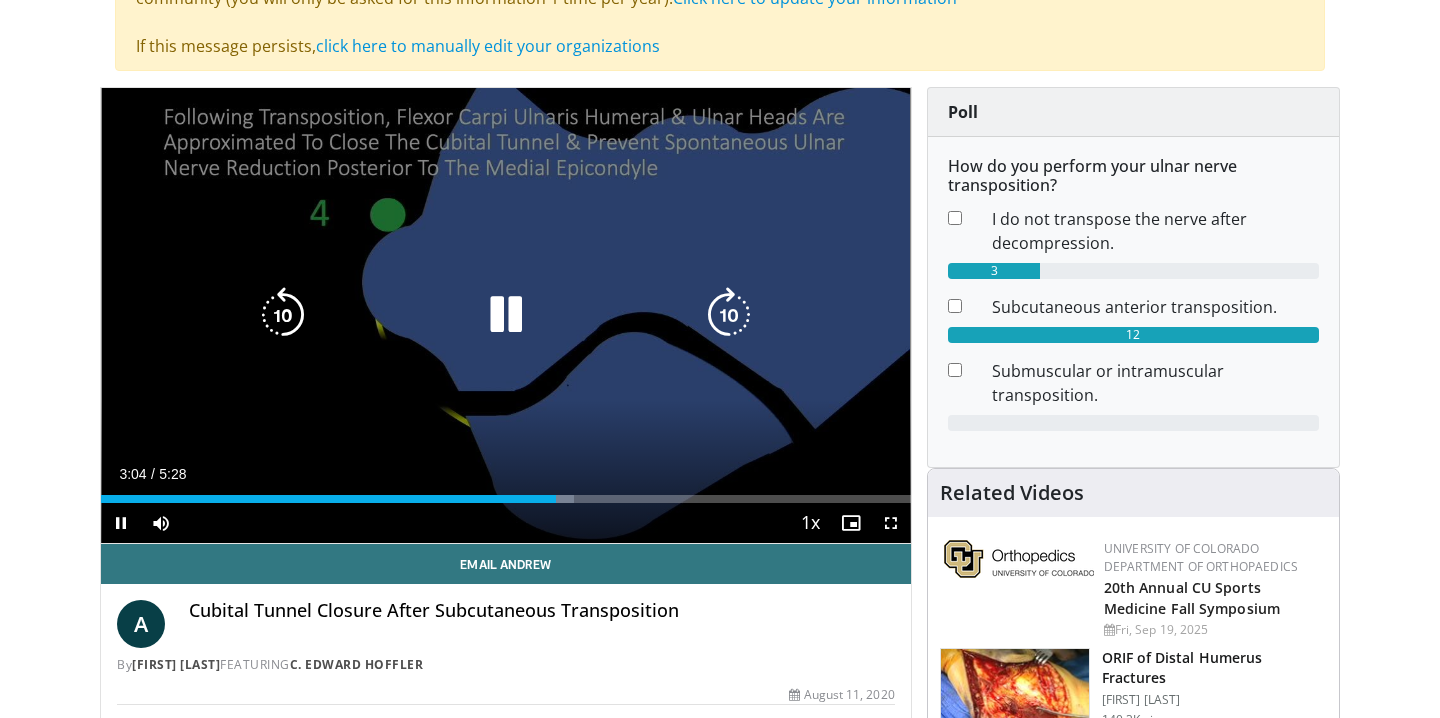 click on "10 seconds
Tap to unmute" at bounding box center (506, 315) 